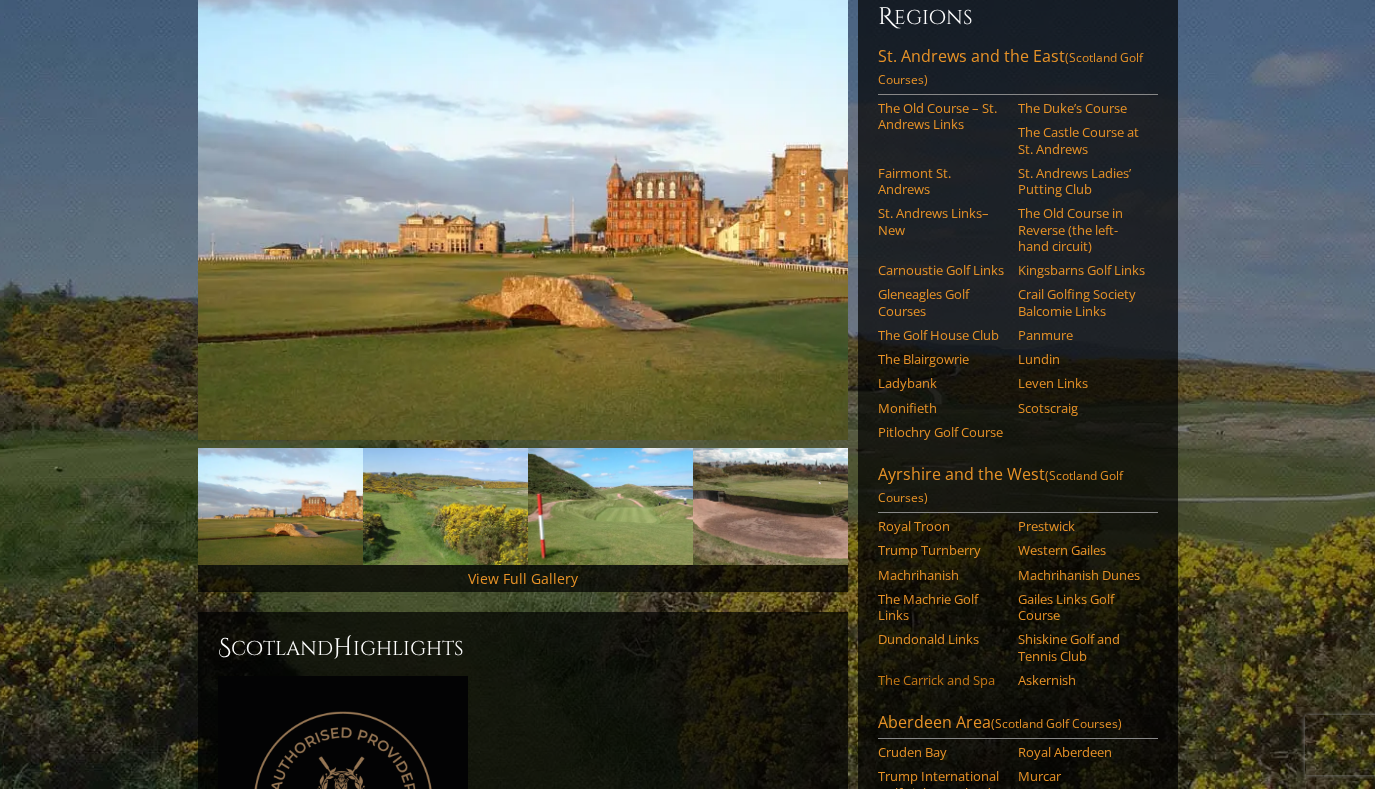 scroll, scrollTop: 474, scrollLeft: 0, axis: vertical 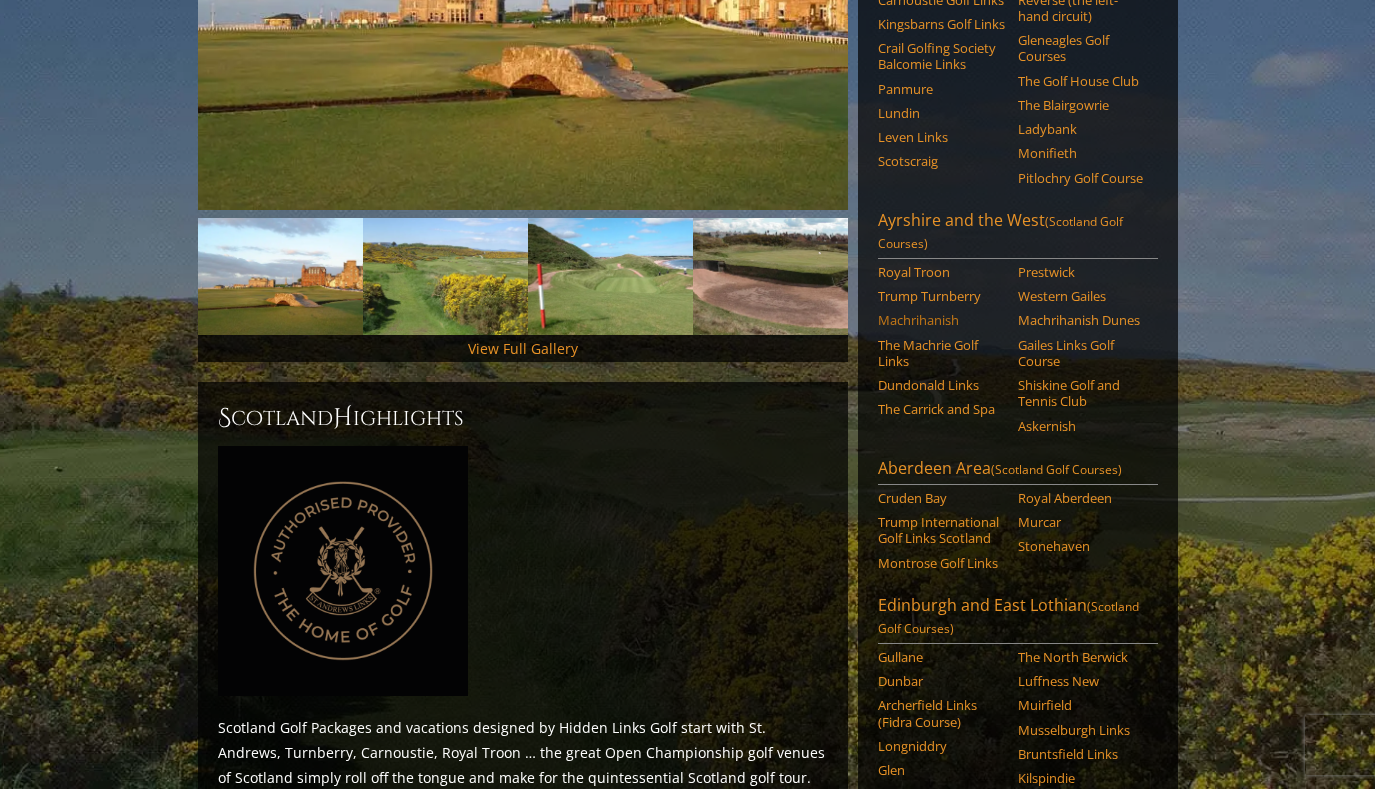 click on "Machrihanish" at bounding box center [941, 320] 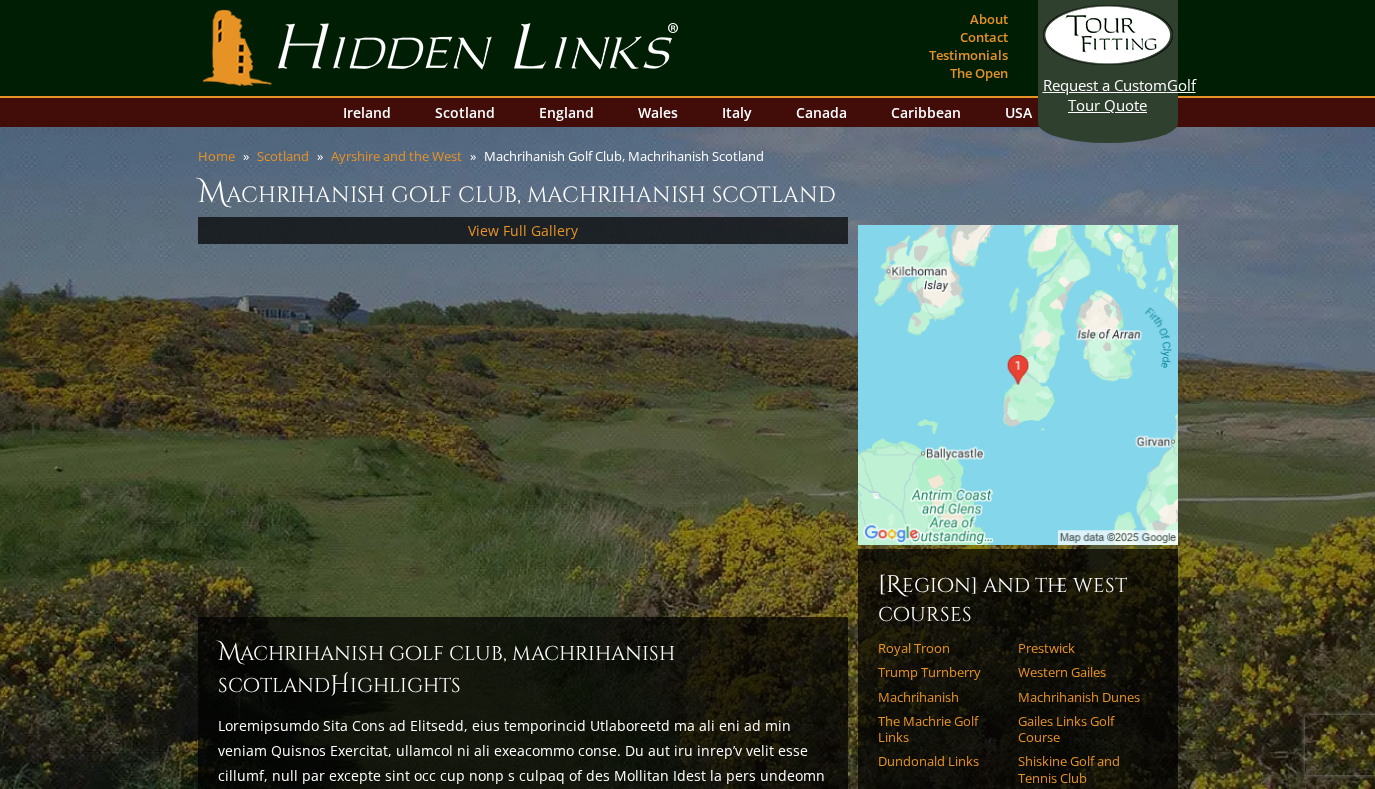 scroll, scrollTop: 0, scrollLeft: 0, axis: both 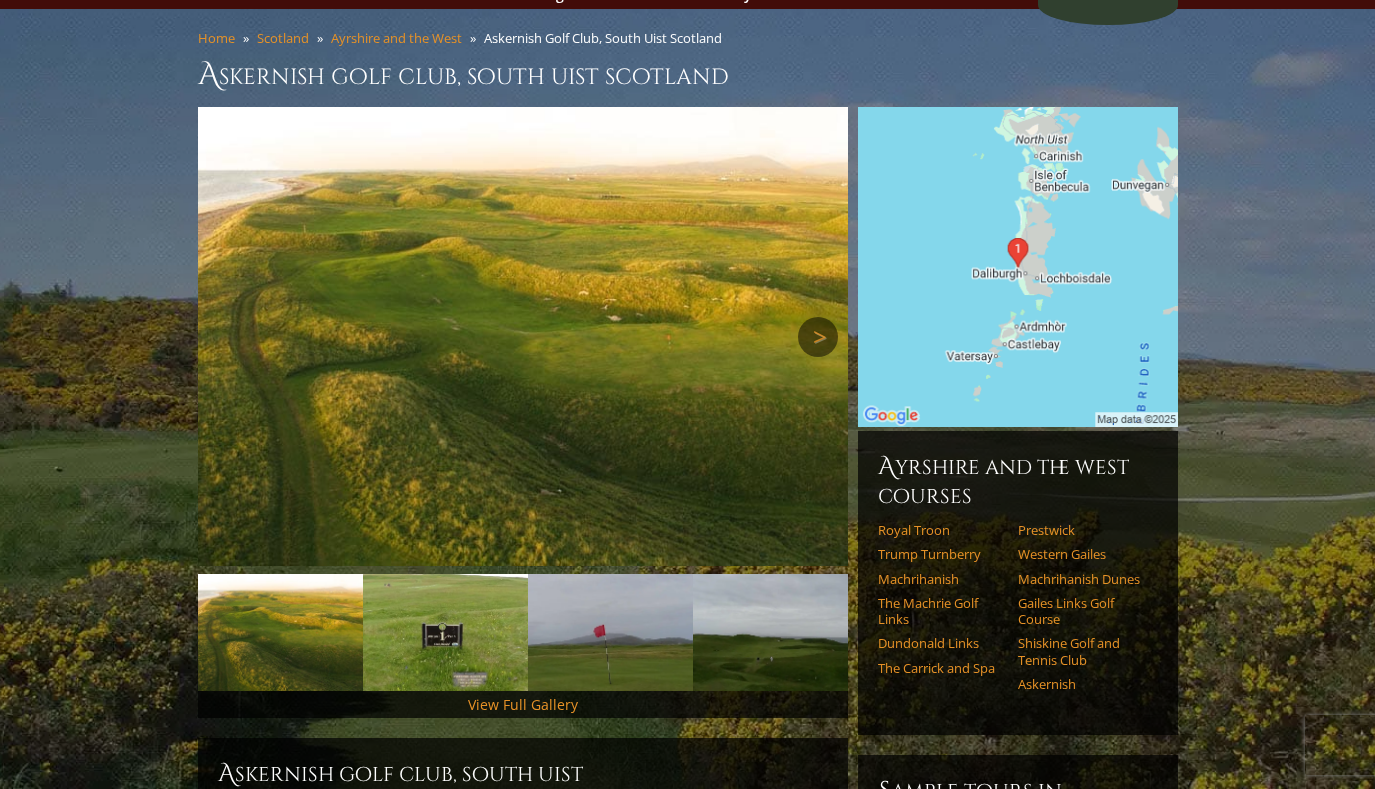 click on "Next" at bounding box center [818, 337] 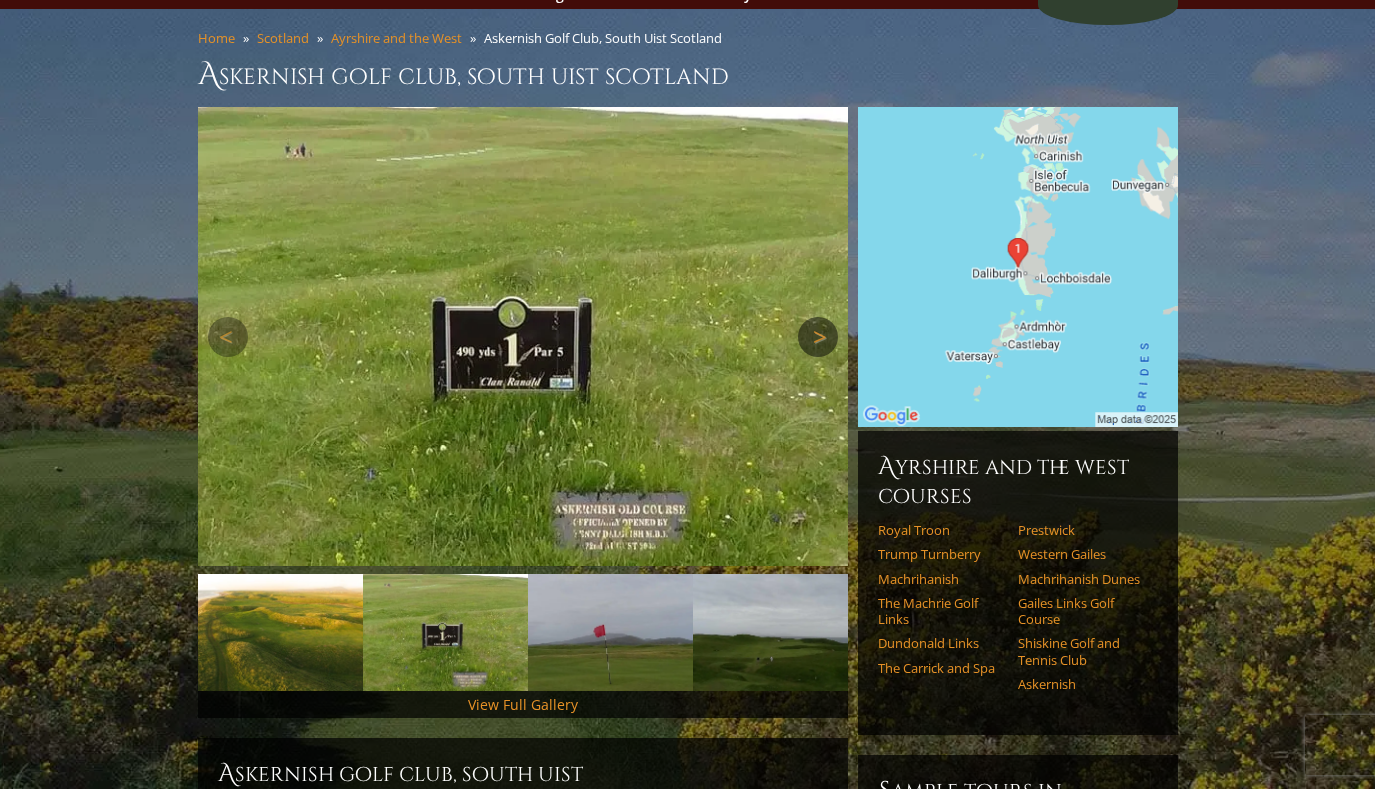 click on "Next" at bounding box center (818, 337) 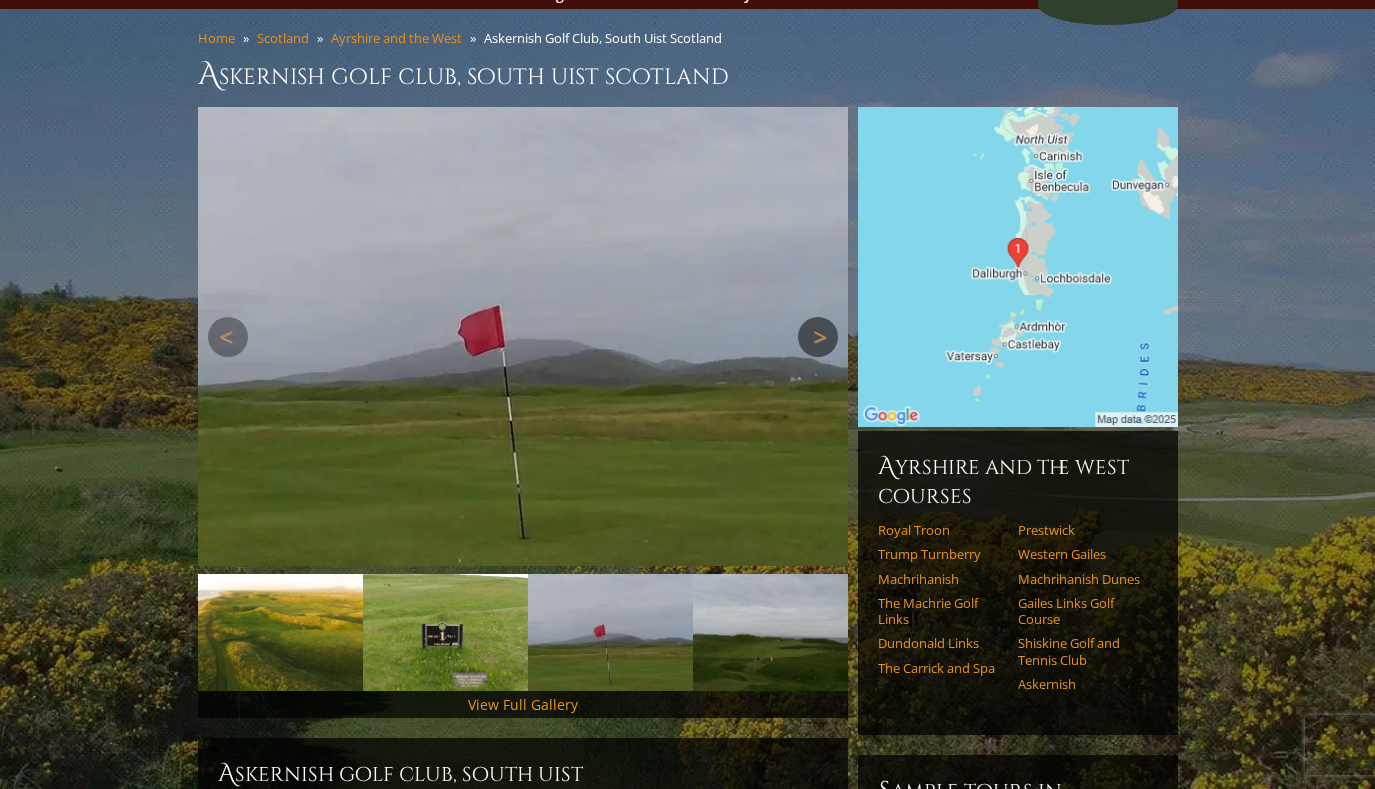 click on "Next" at bounding box center [818, 337] 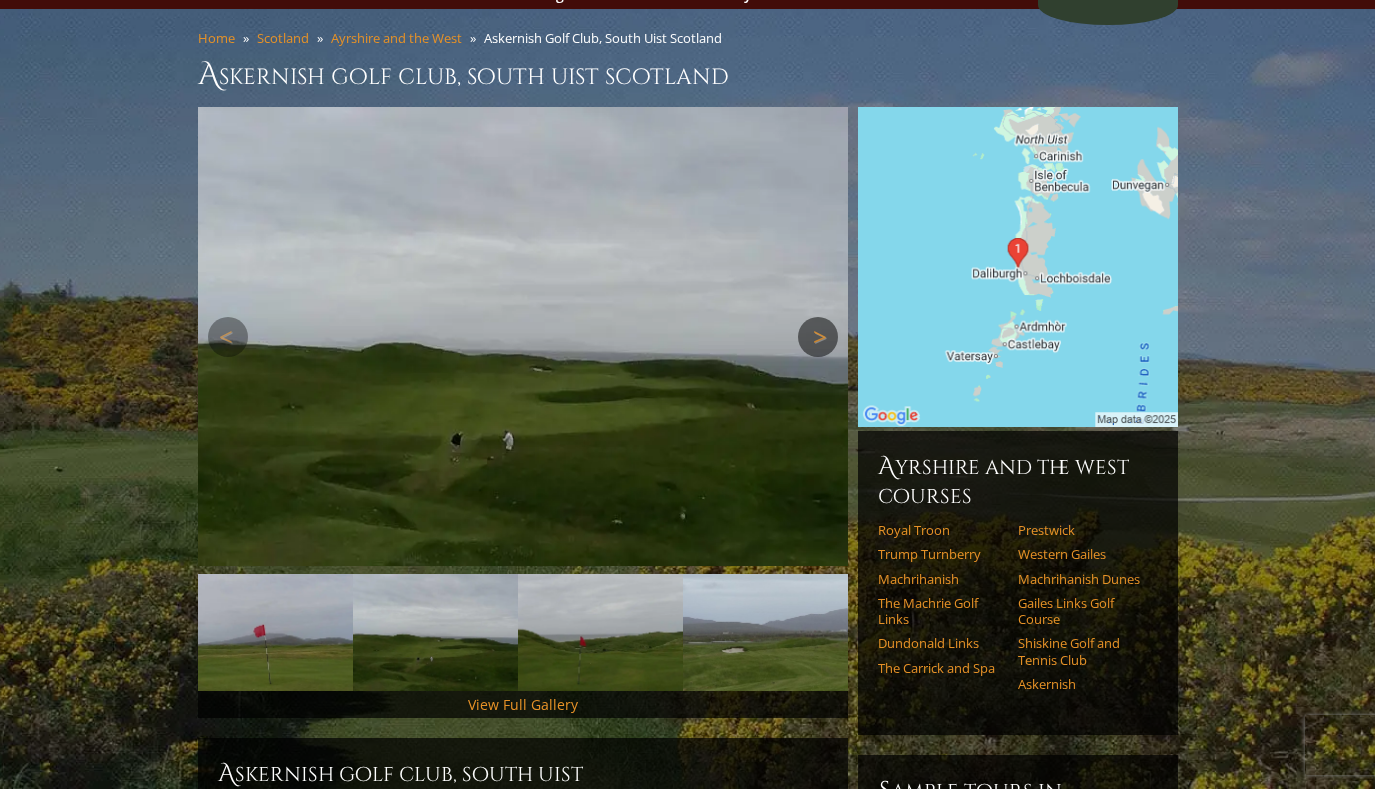 click on "Next" at bounding box center (818, 337) 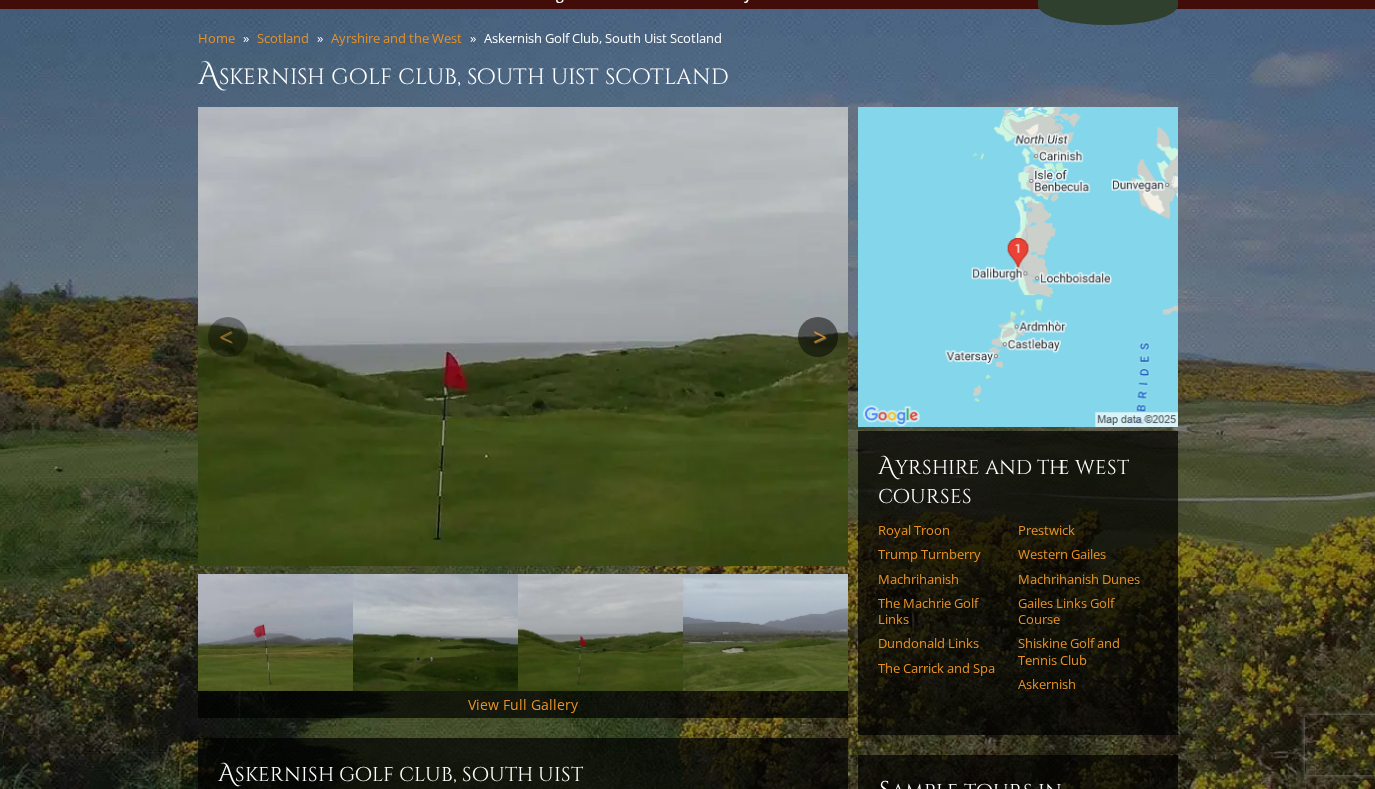 click on "Next" at bounding box center (818, 337) 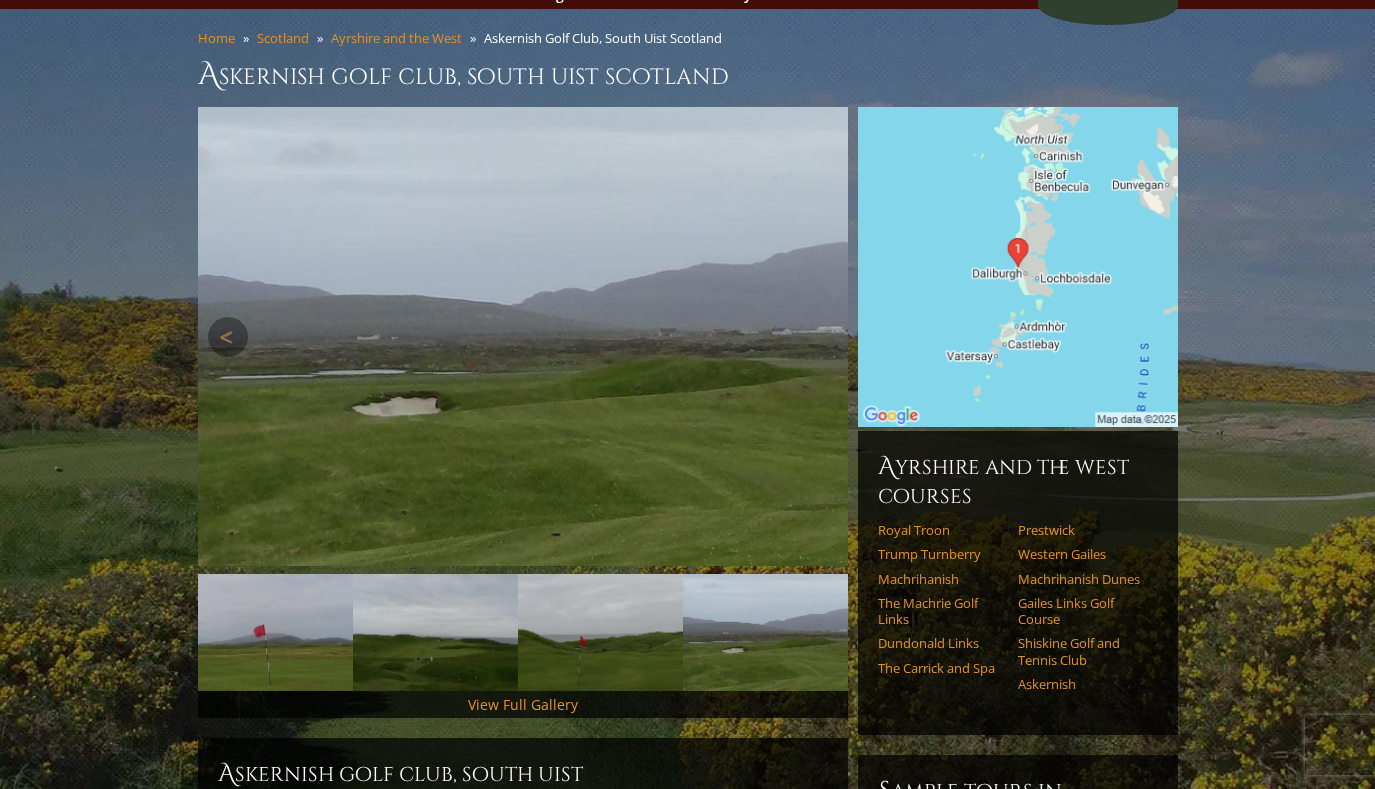 click on "Next" at bounding box center [818, 337] 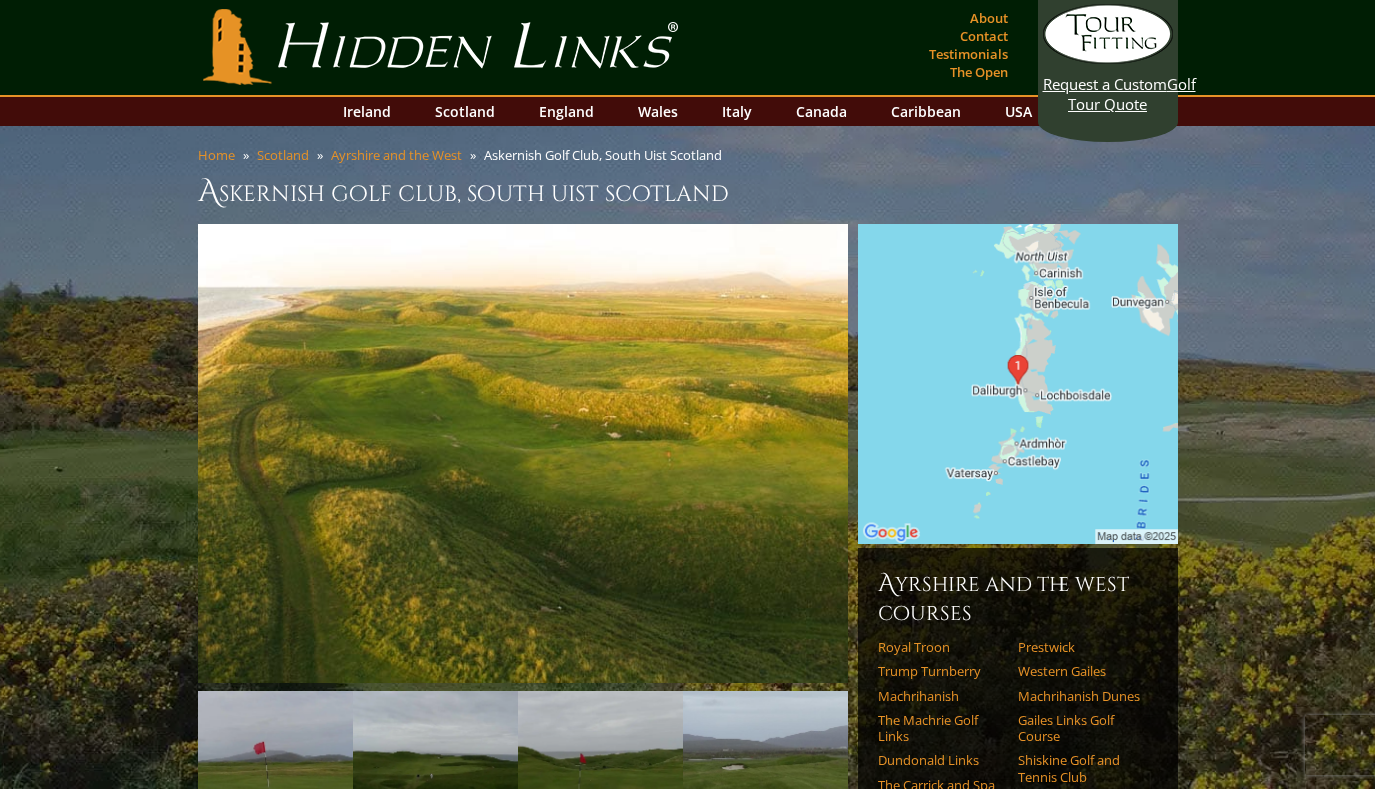 scroll, scrollTop: 0, scrollLeft: 0, axis: both 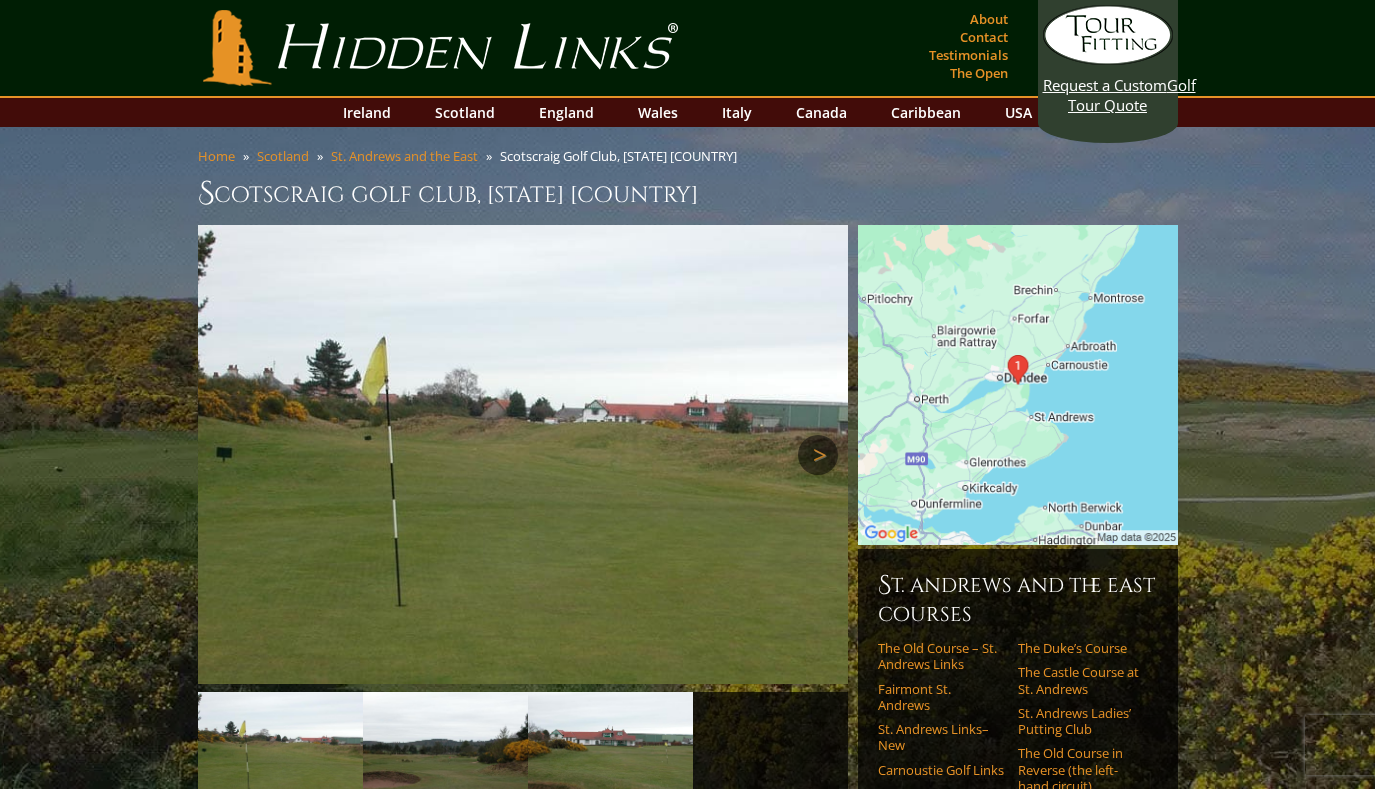 click on "Next" at bounding box center [818, 455] 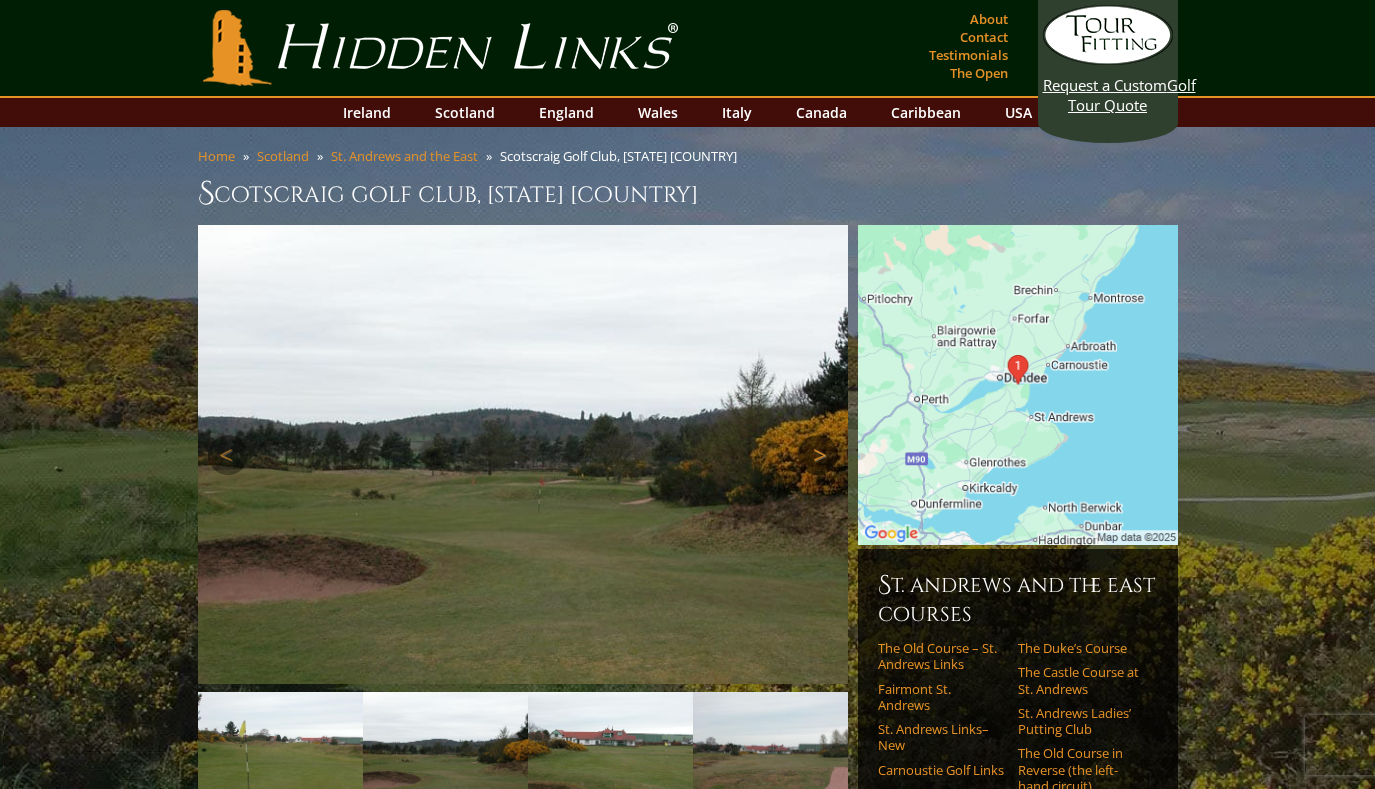 click on "Next" at bounding box center (818, 455) 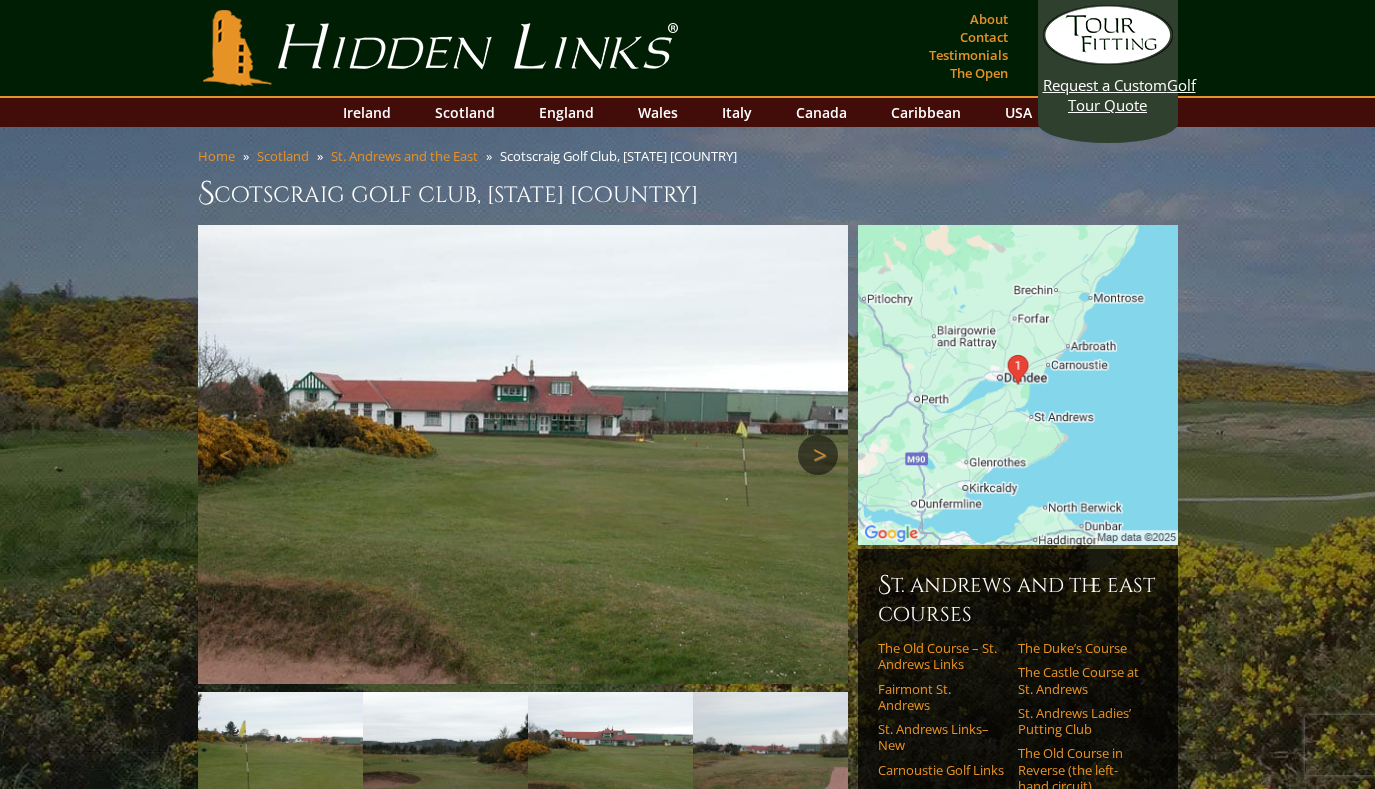 click on "Next" at bounding box center [818, 455] 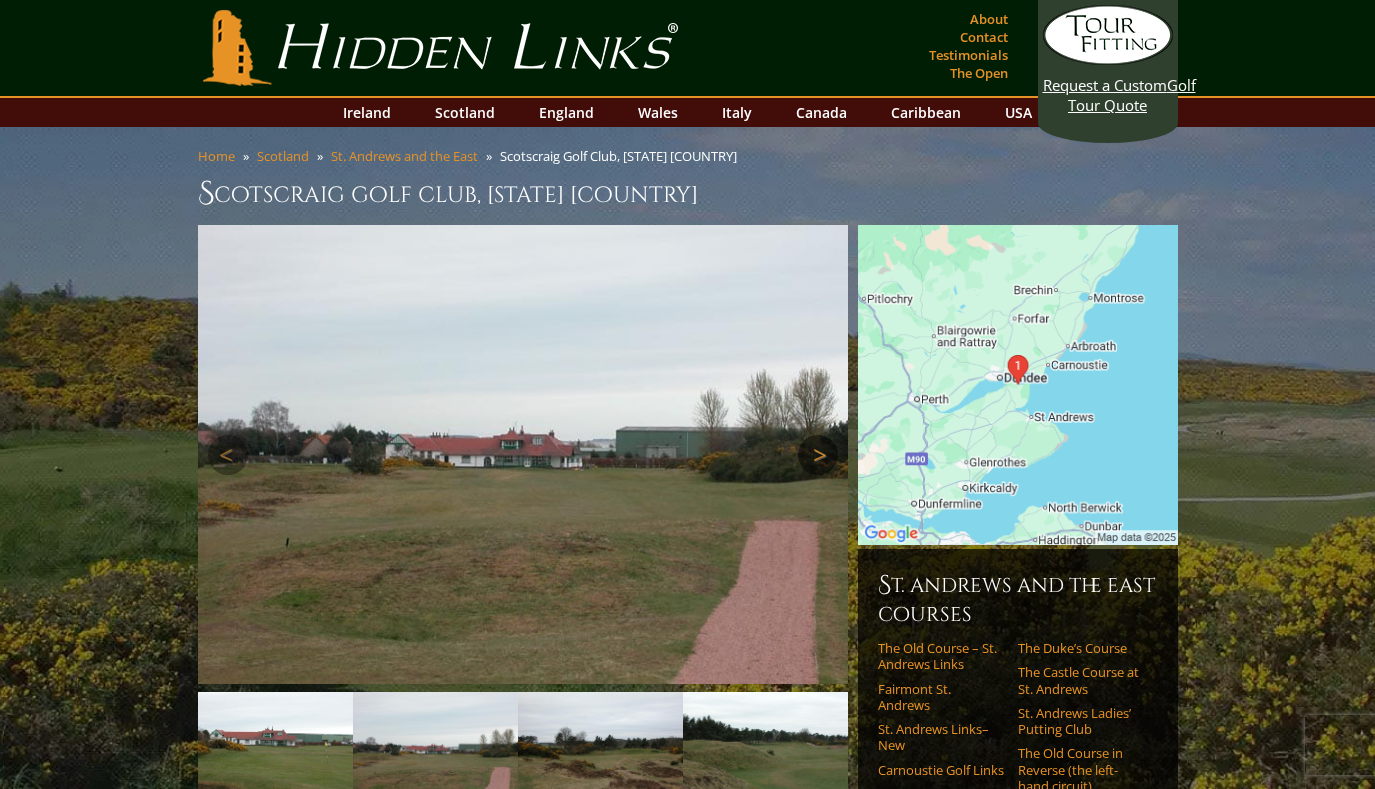 click on "Next" at bounding box center (818, 455) 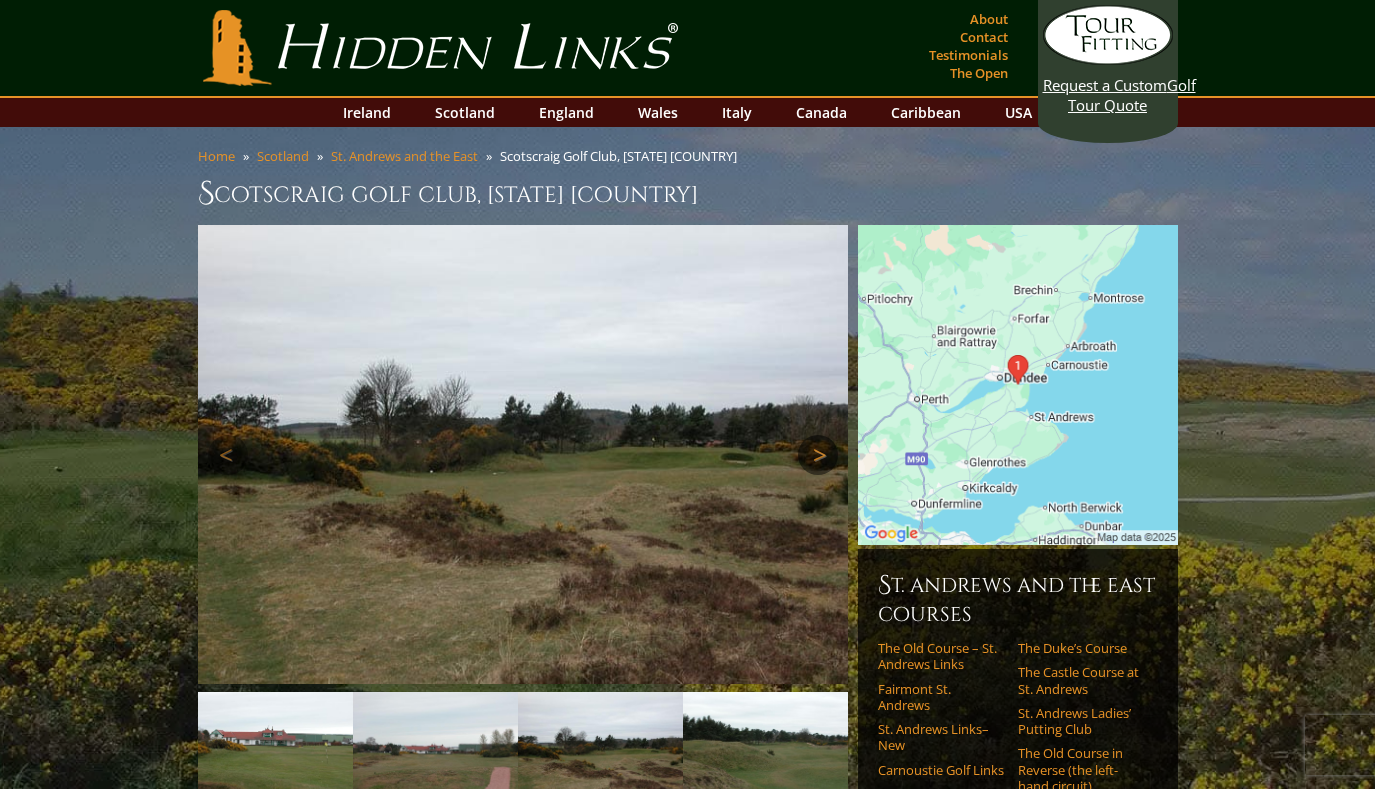 click on "Next" at bounding box center [818, 455] 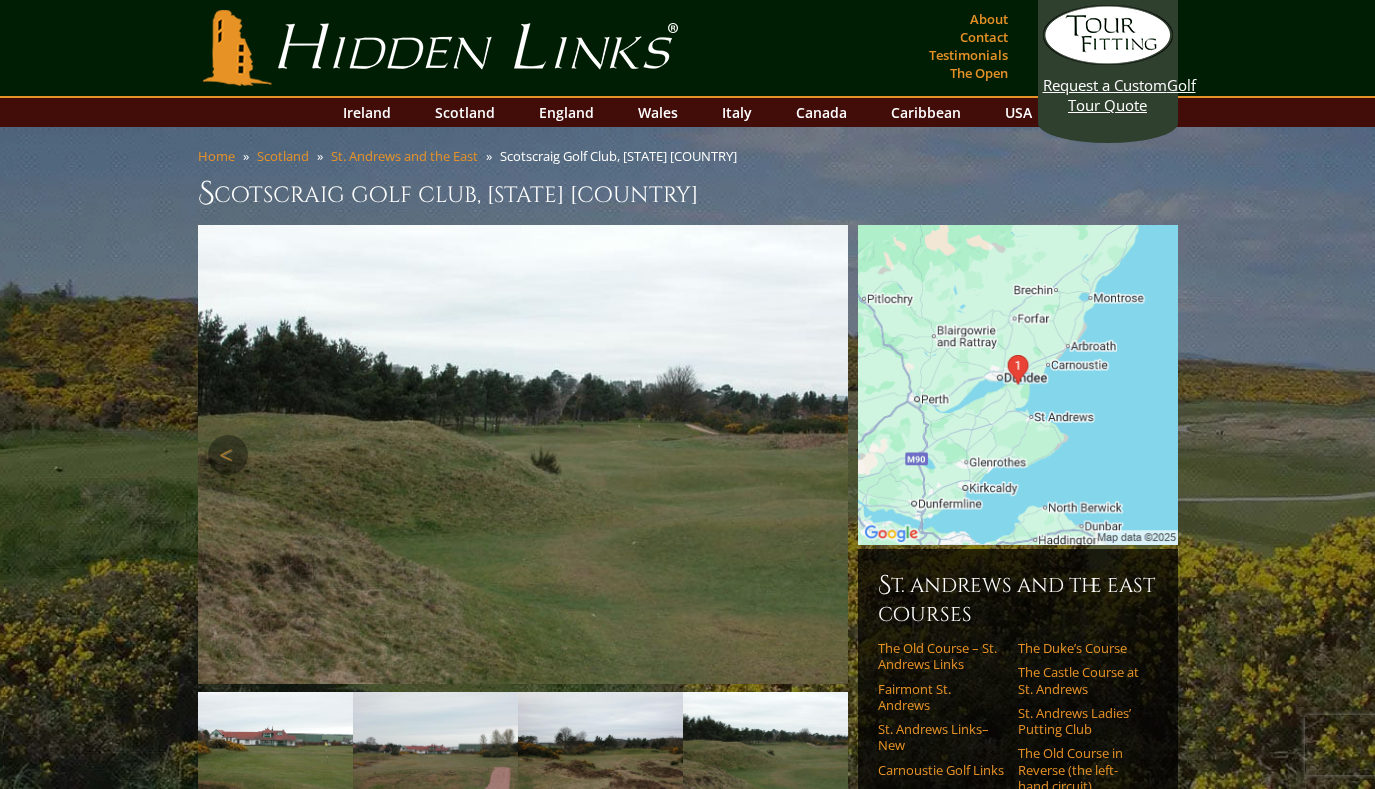 click on "Next" at bounding box center [818, 455] 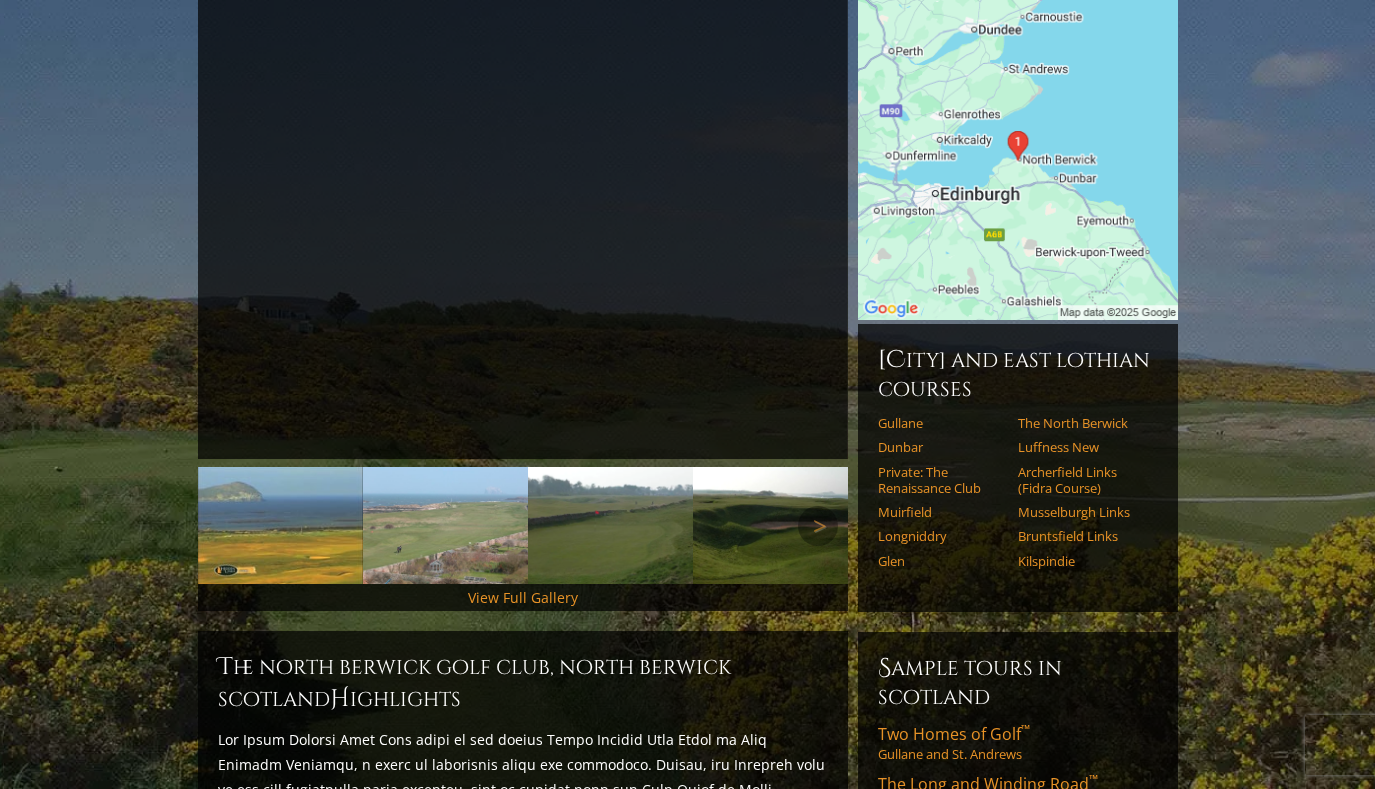 scroll, scrollTop: 236, scrollLeft: 0, axis: vertical 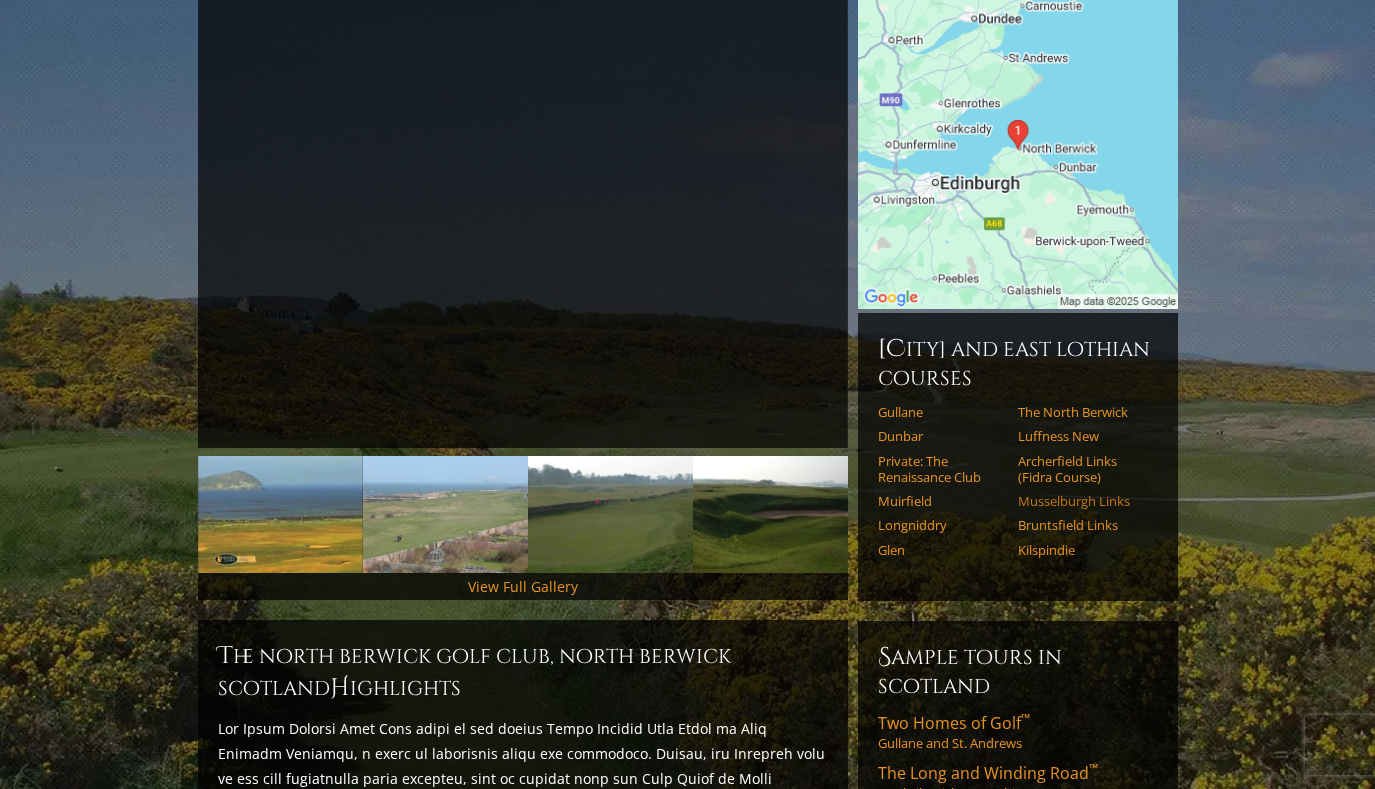 click on "Musselburgh Links" at bounding box center (1081, 501) 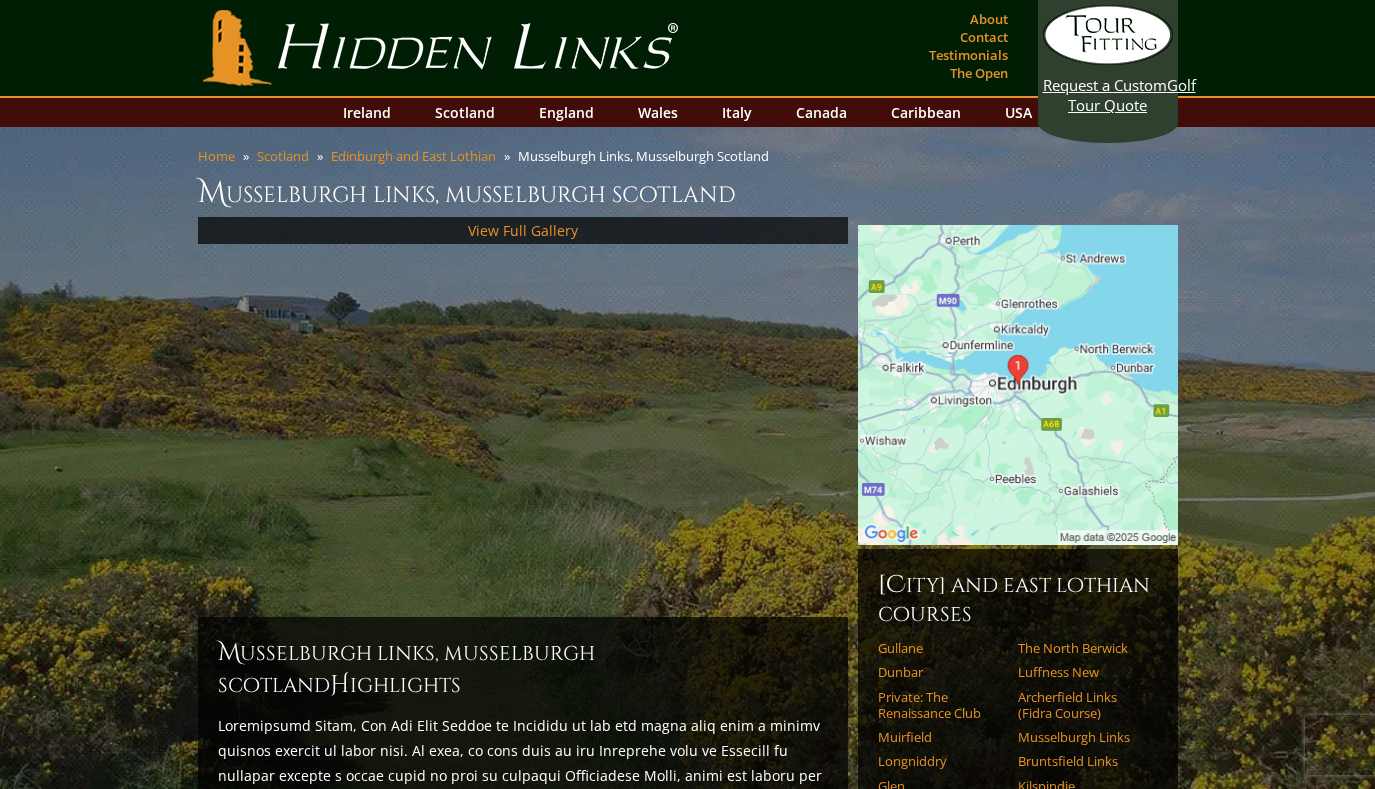 scroll, scrollTop: 0, scrollLeft: 0, axis: both 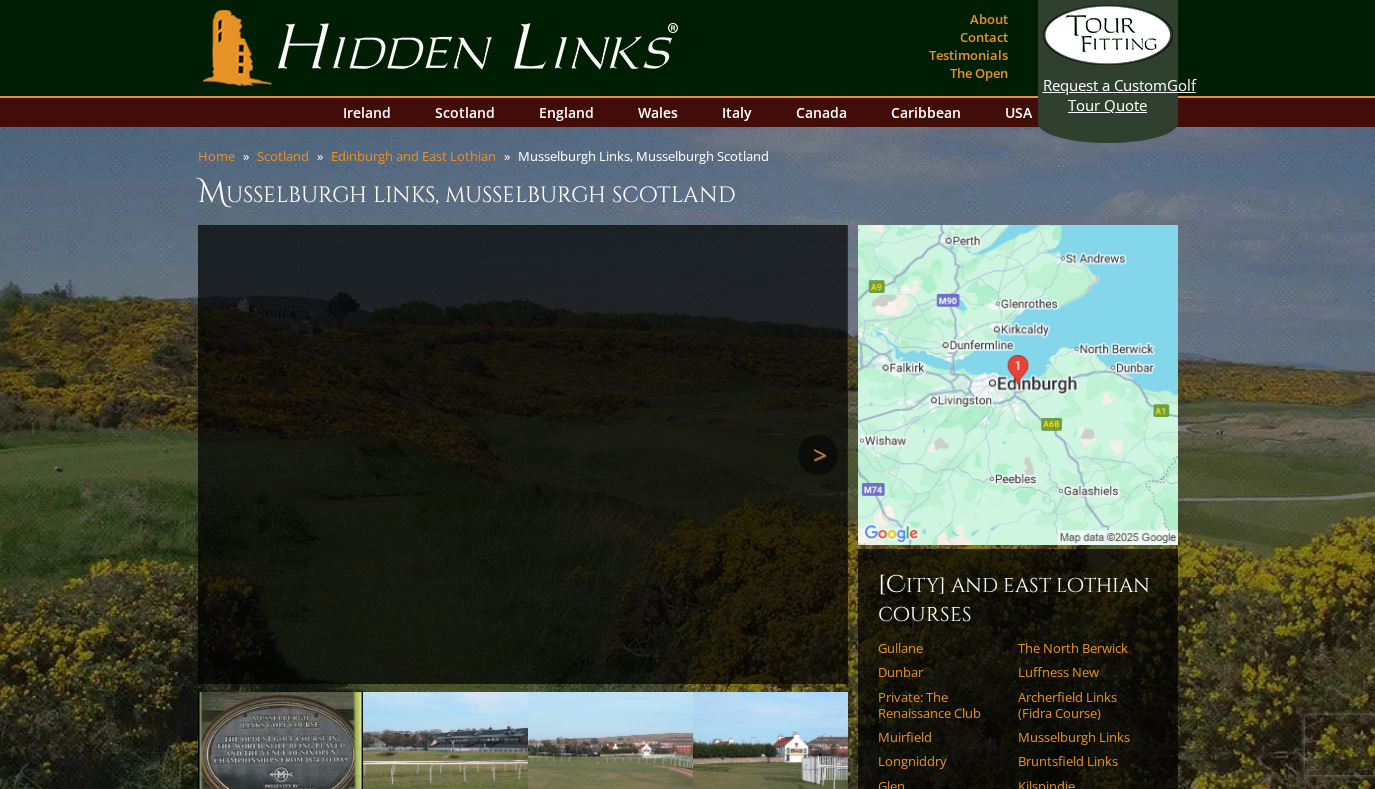 click on "Next" at bounding box center [818, 455] 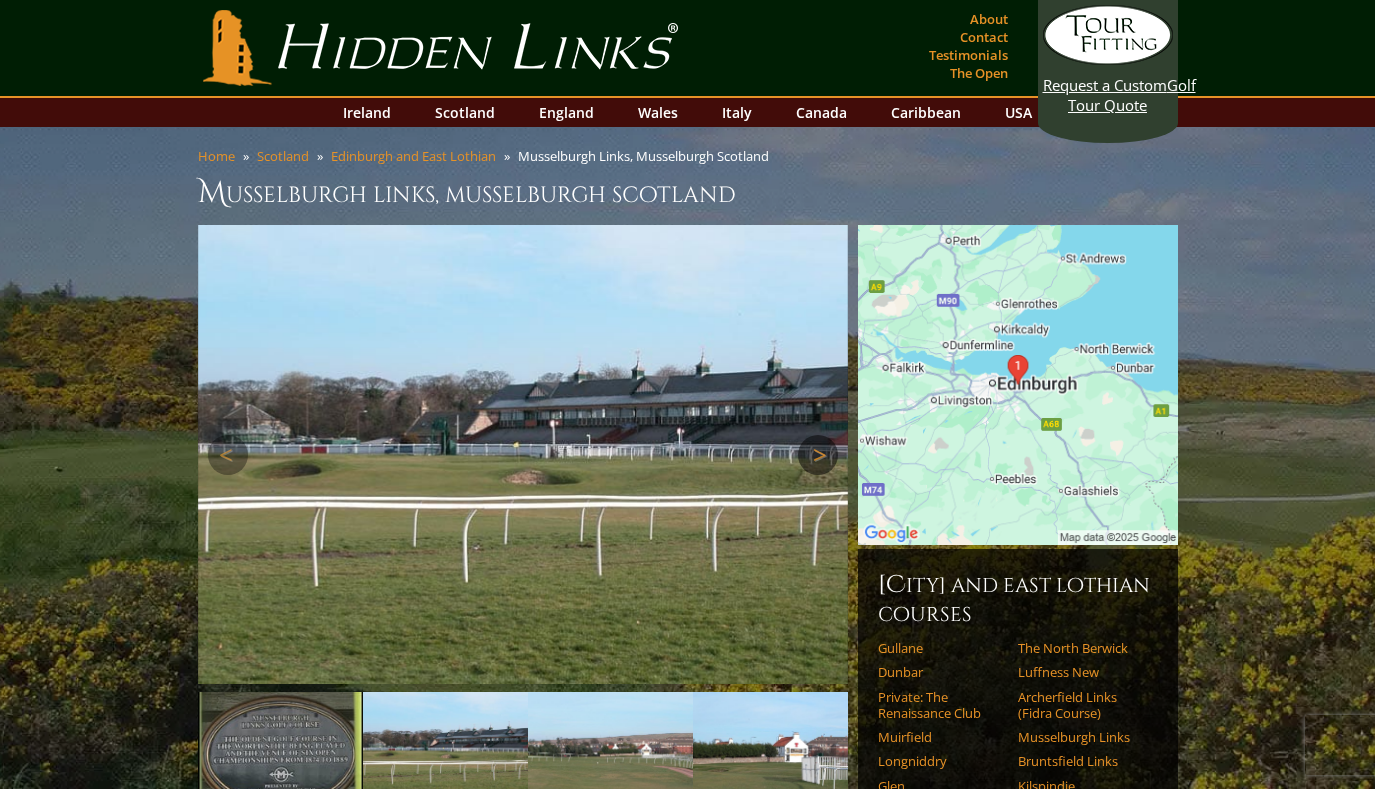 click on "Next" at bounding box center [818, 455] 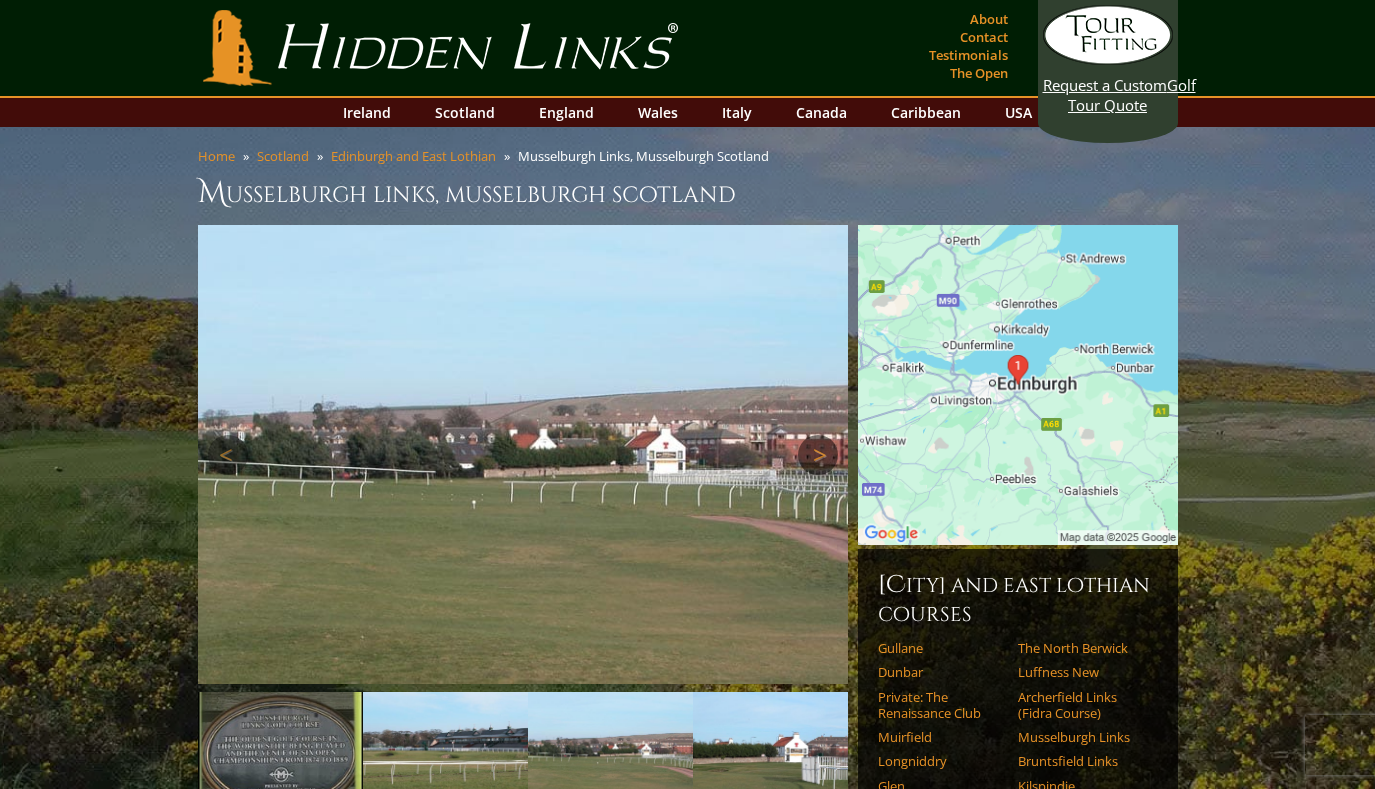 click on "Next" at bounding box center (818, 455) 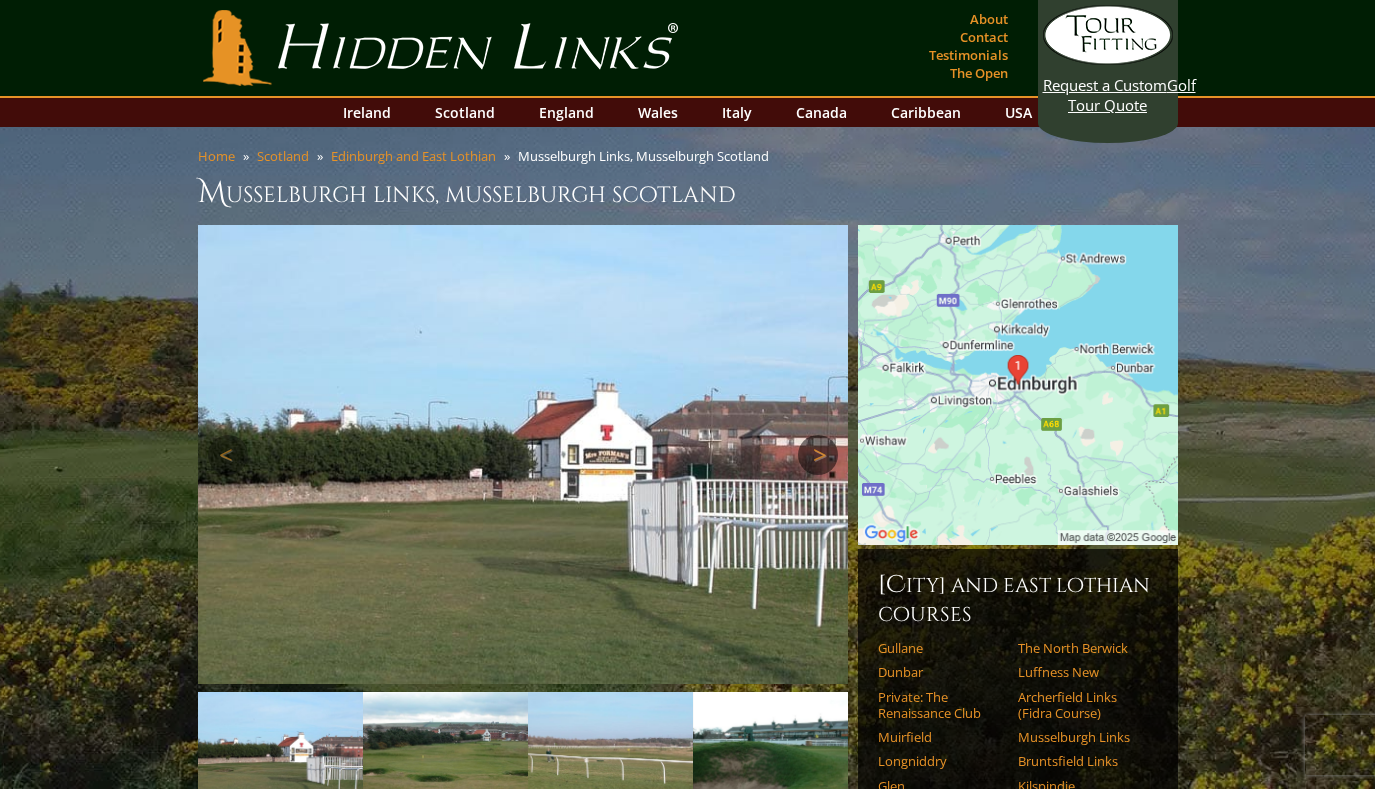 click on "Next" at bounding box center (818, 455) 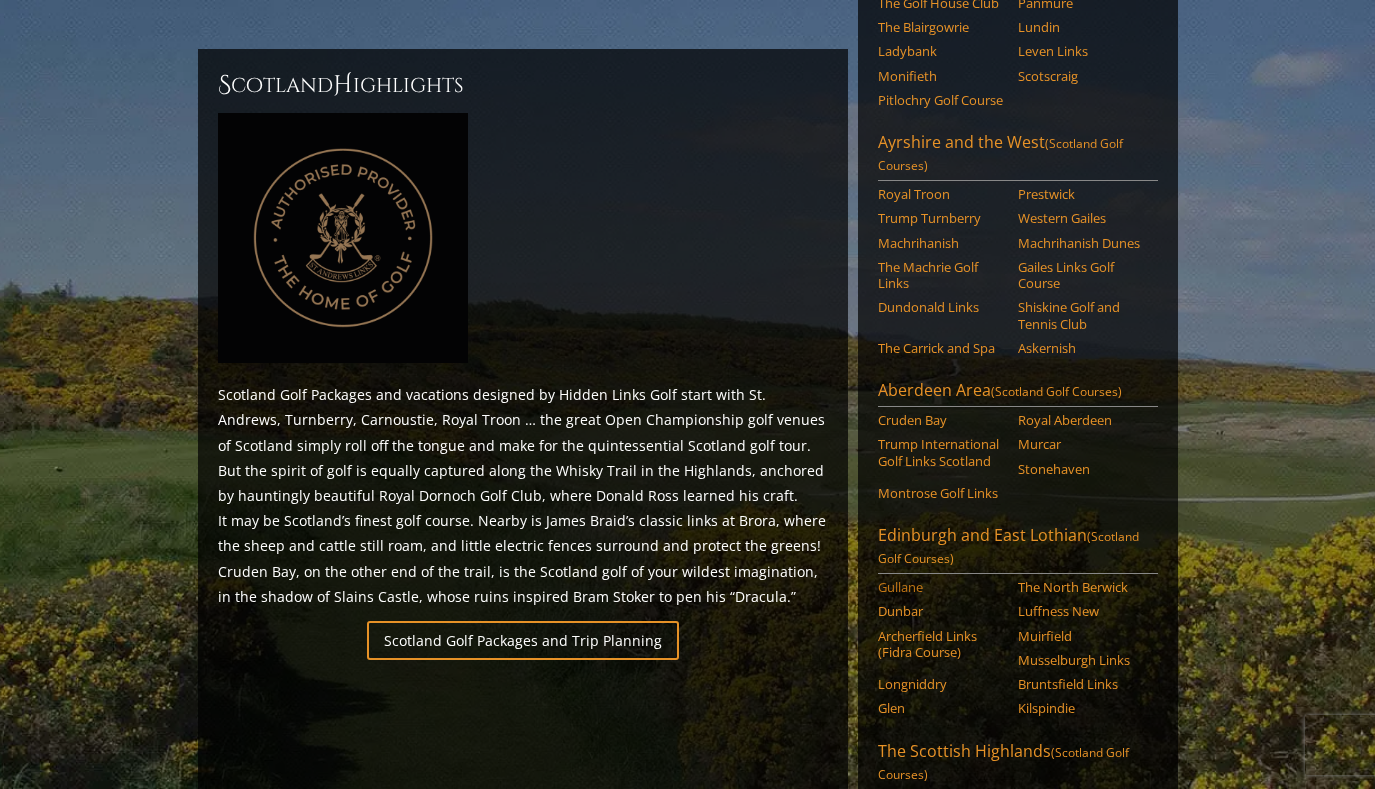 scroll, scrollTop: 576, scrollLeft: 0, axis: vertical 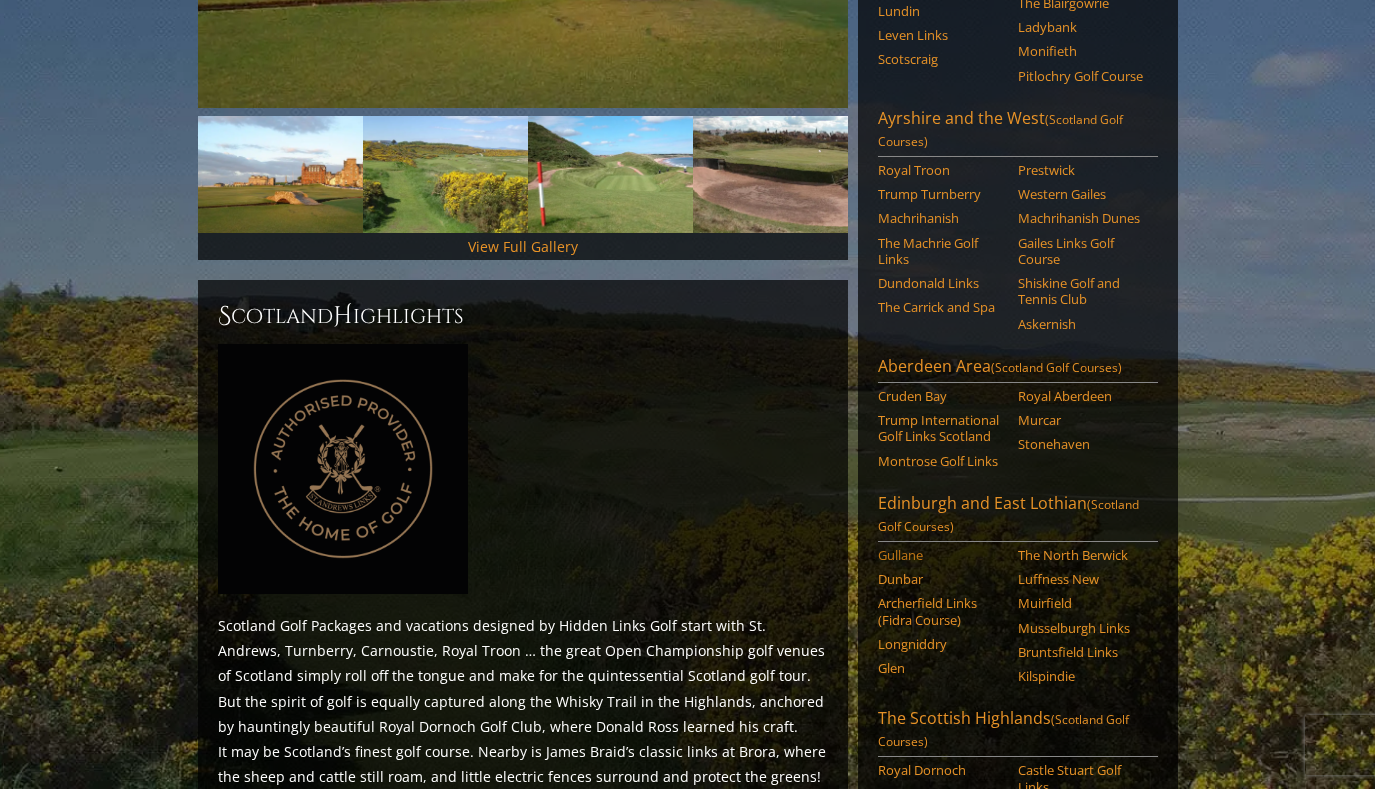 click on "Gullane" at bounding box center [941, 555] 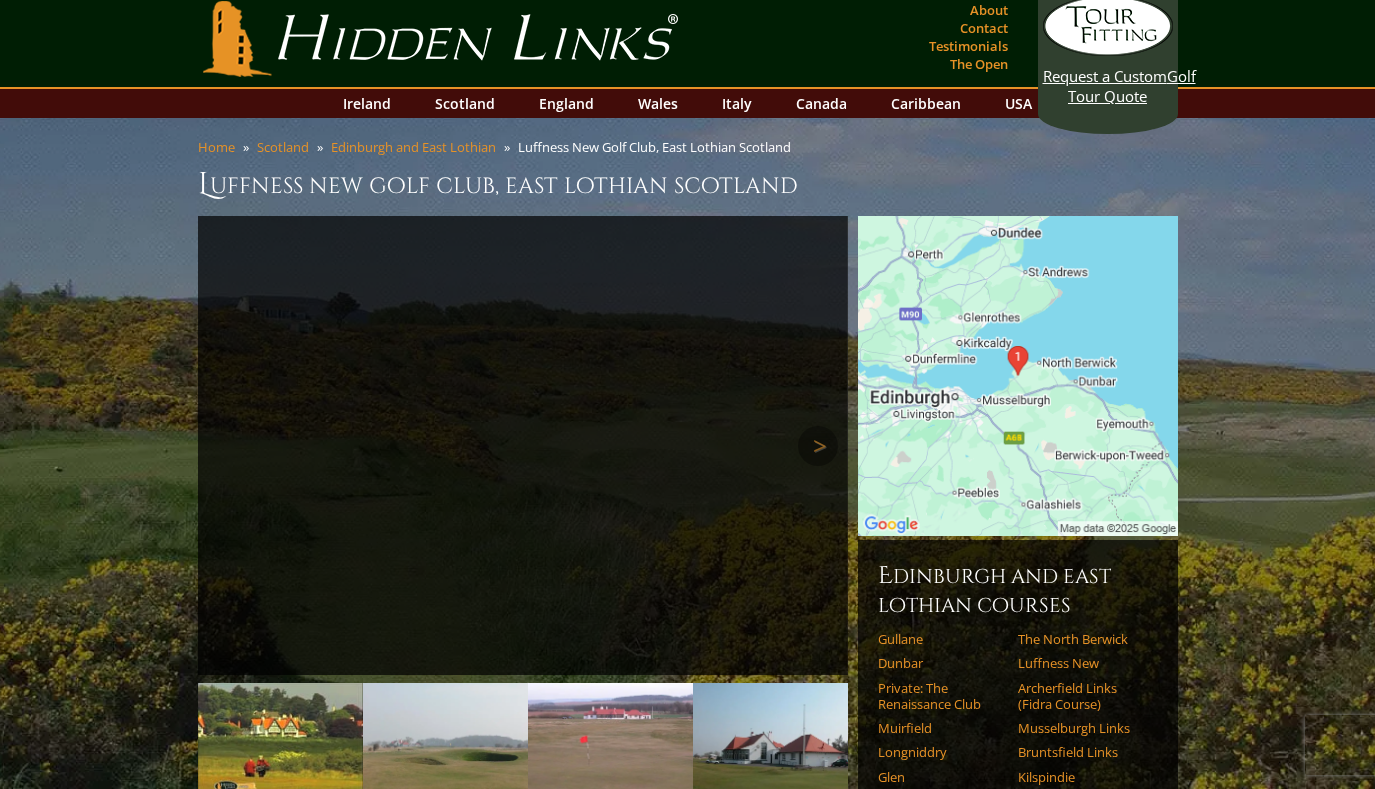 scroll, scrollTop: 0, scrollLeft: 0, axis: both 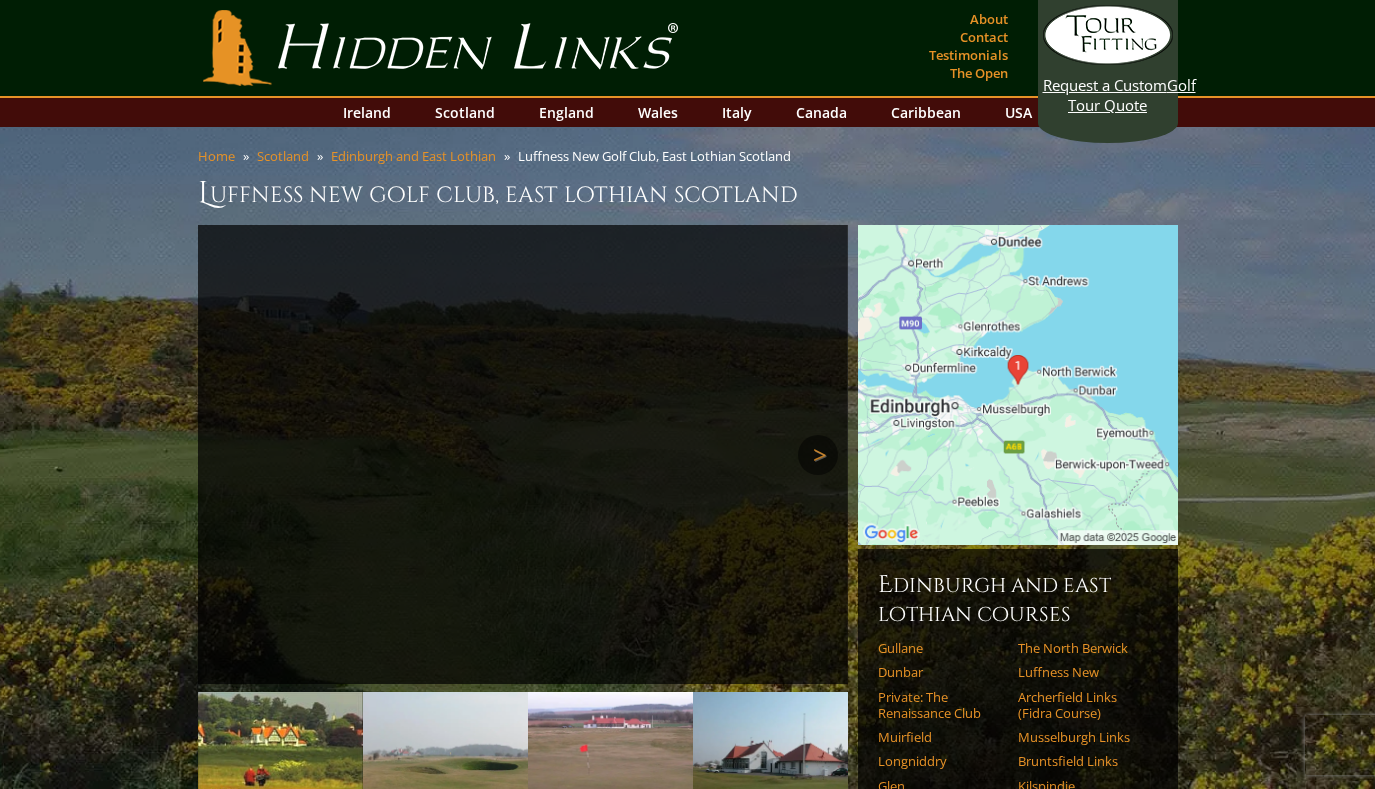 click on "Next" at bounding box center (818, 455) 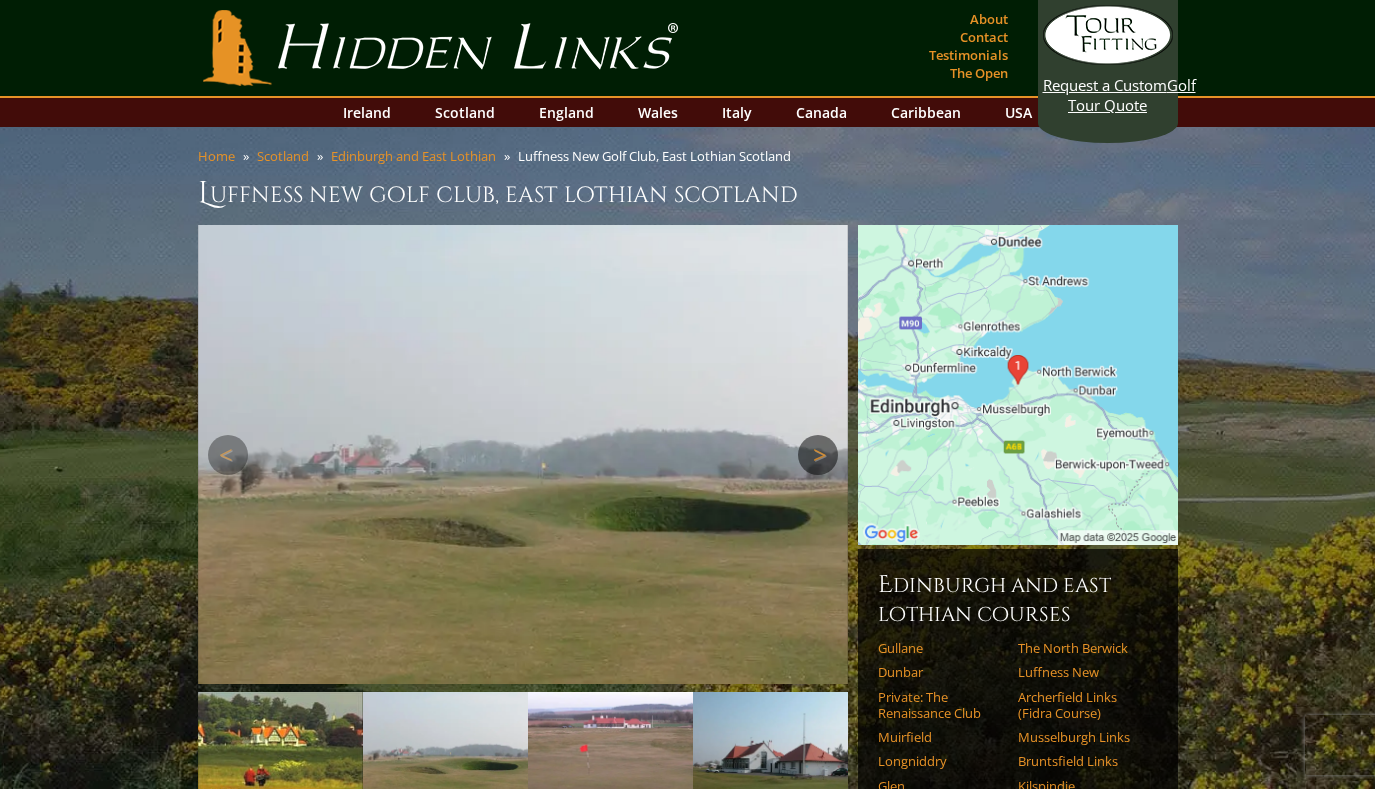 click on "Next" at bounding box center [818, 455] 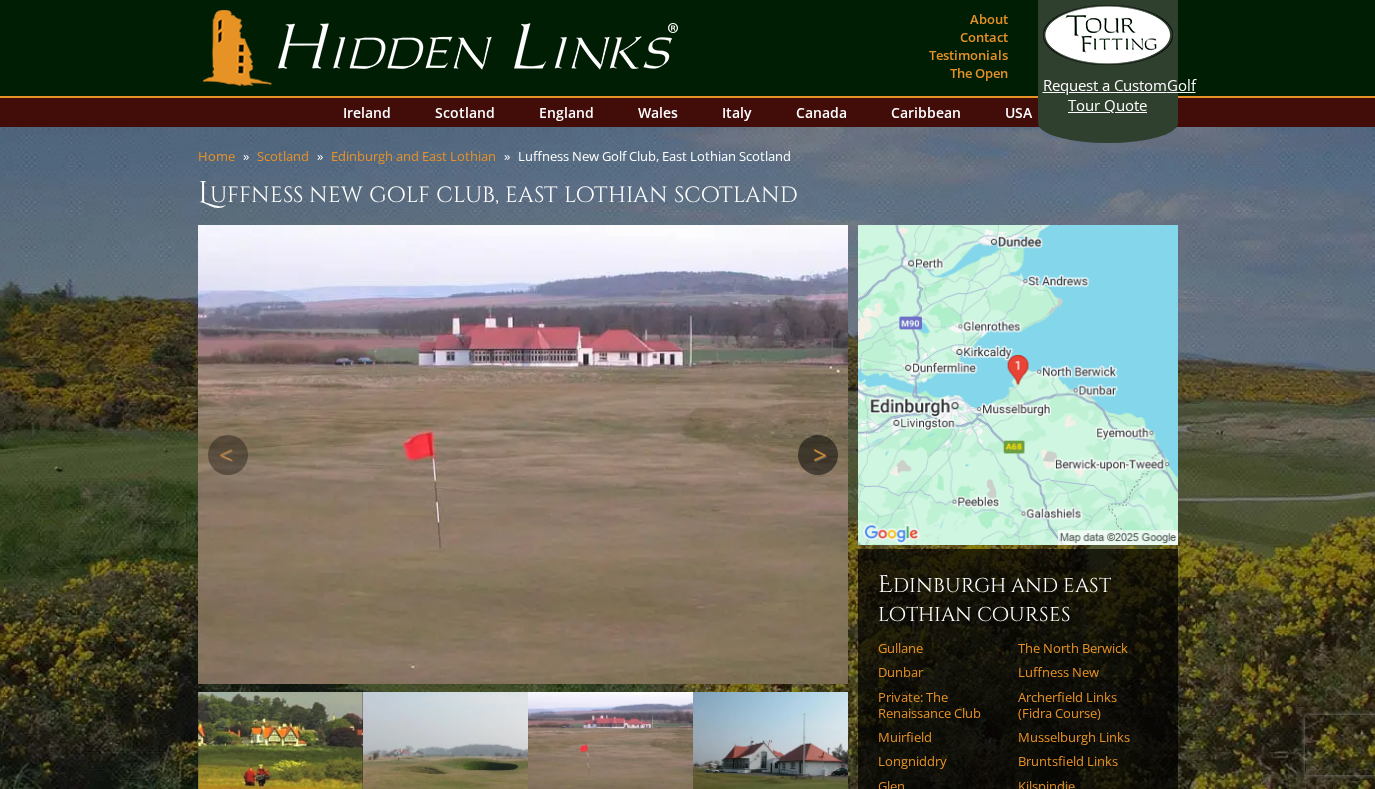 click on "Next" at bounding box center (818, 455) 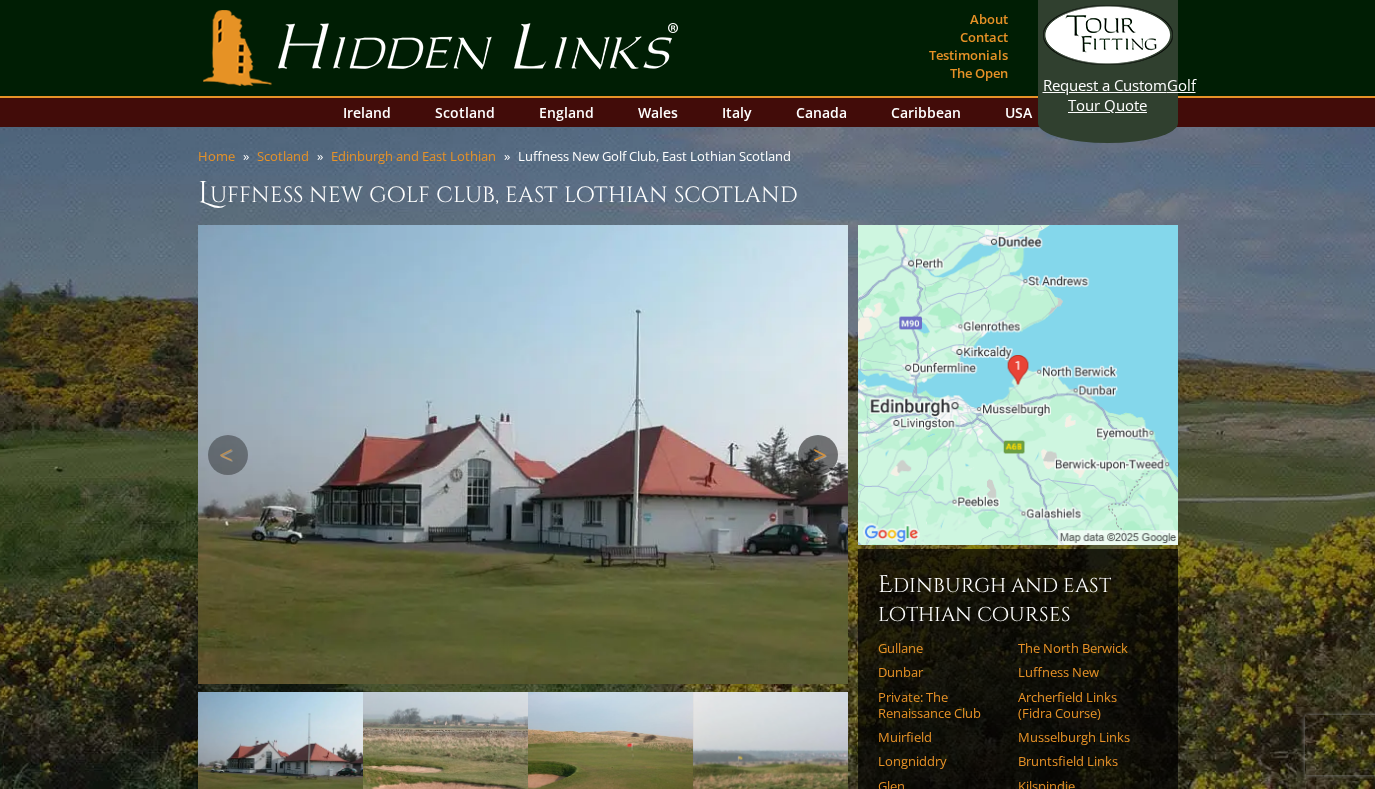 click on "Next" at bounding box center (818, 455) 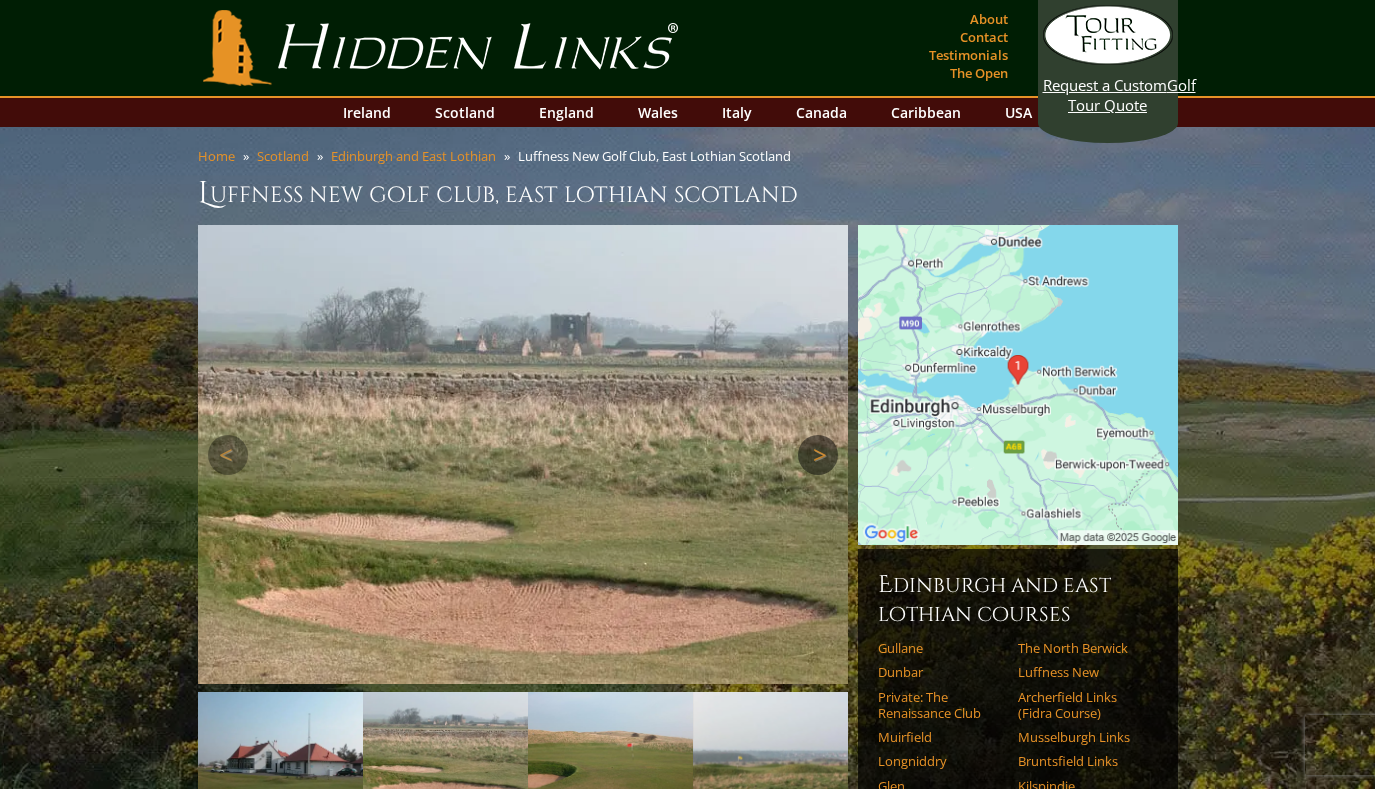 click on "Next" at bounding box center [818, 455] 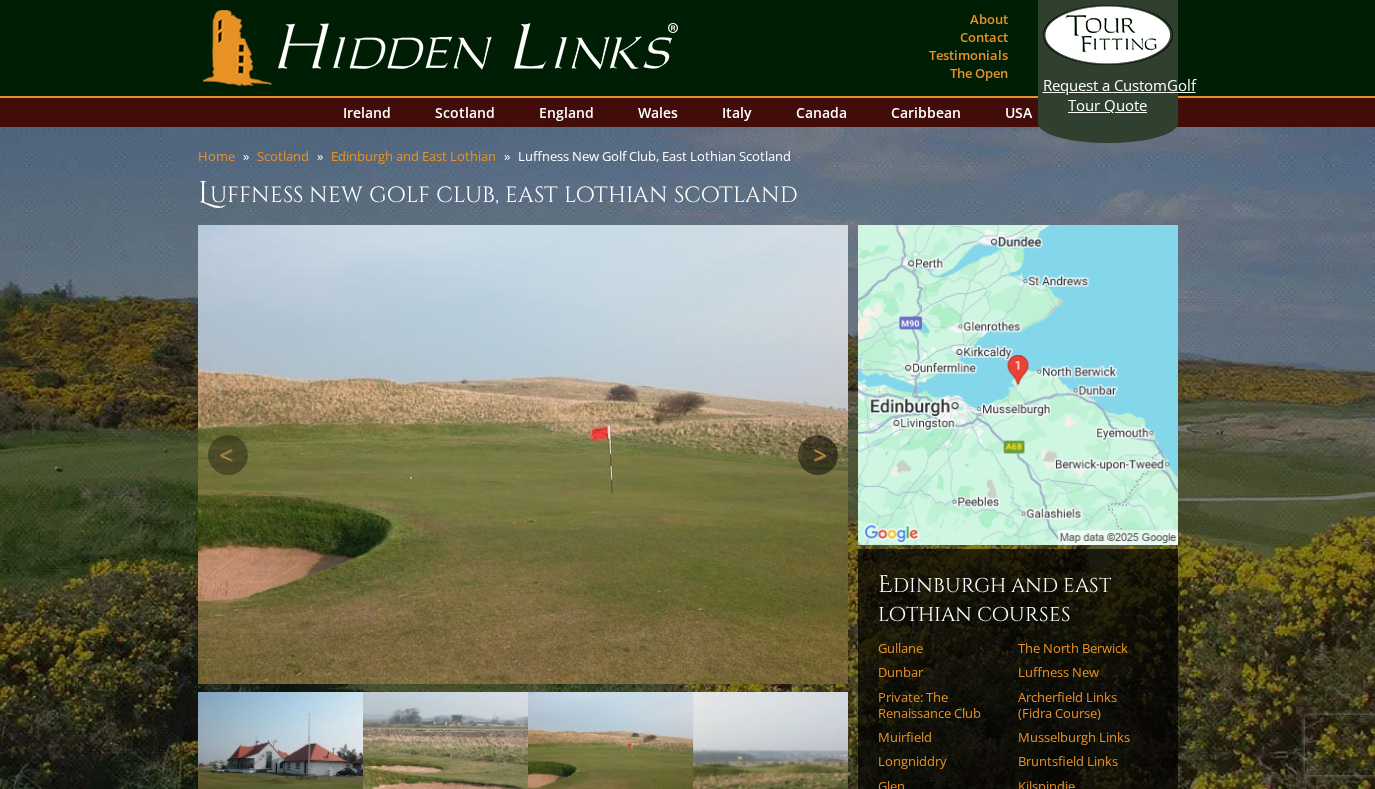 click on "Next" at bounding box center (818, 455) 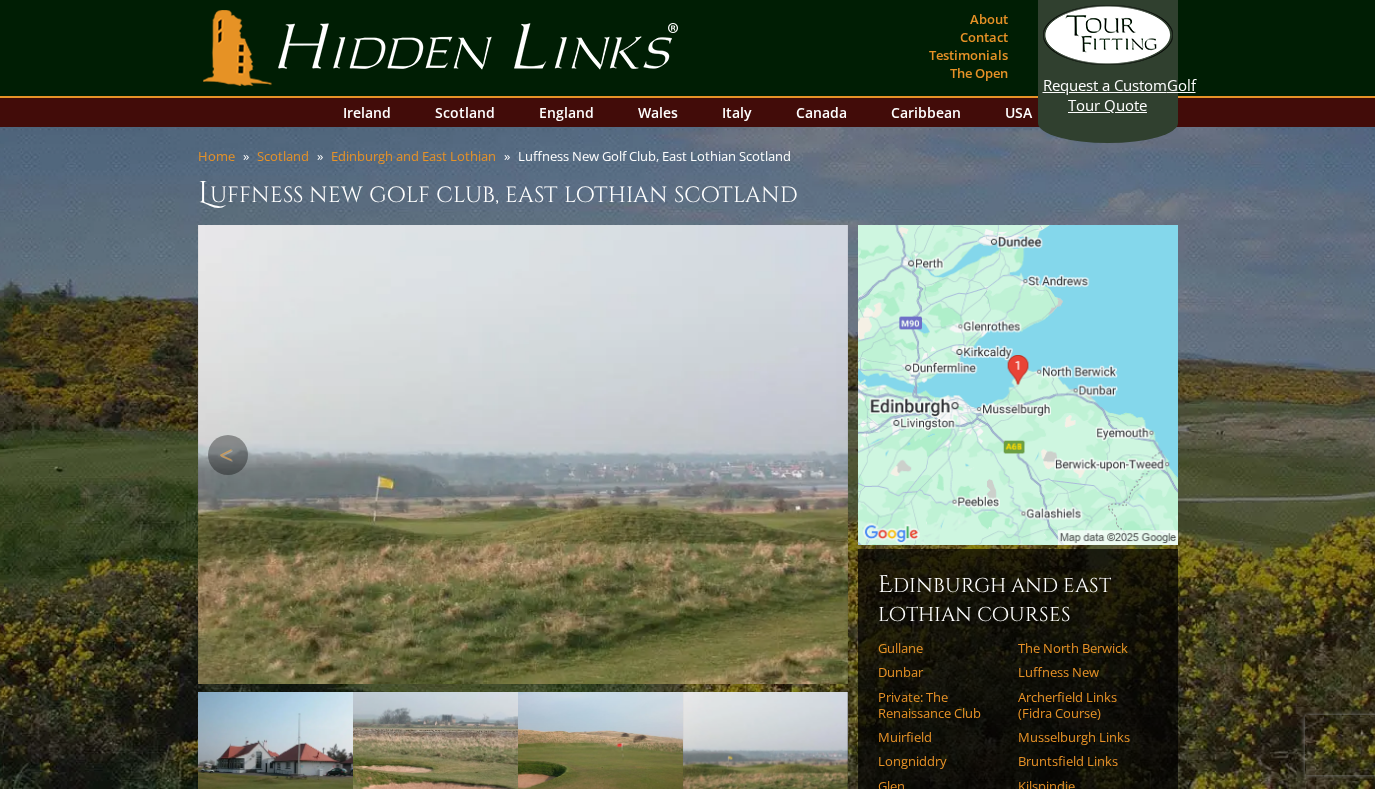 click on "Next" at bounding box center (818, 455) 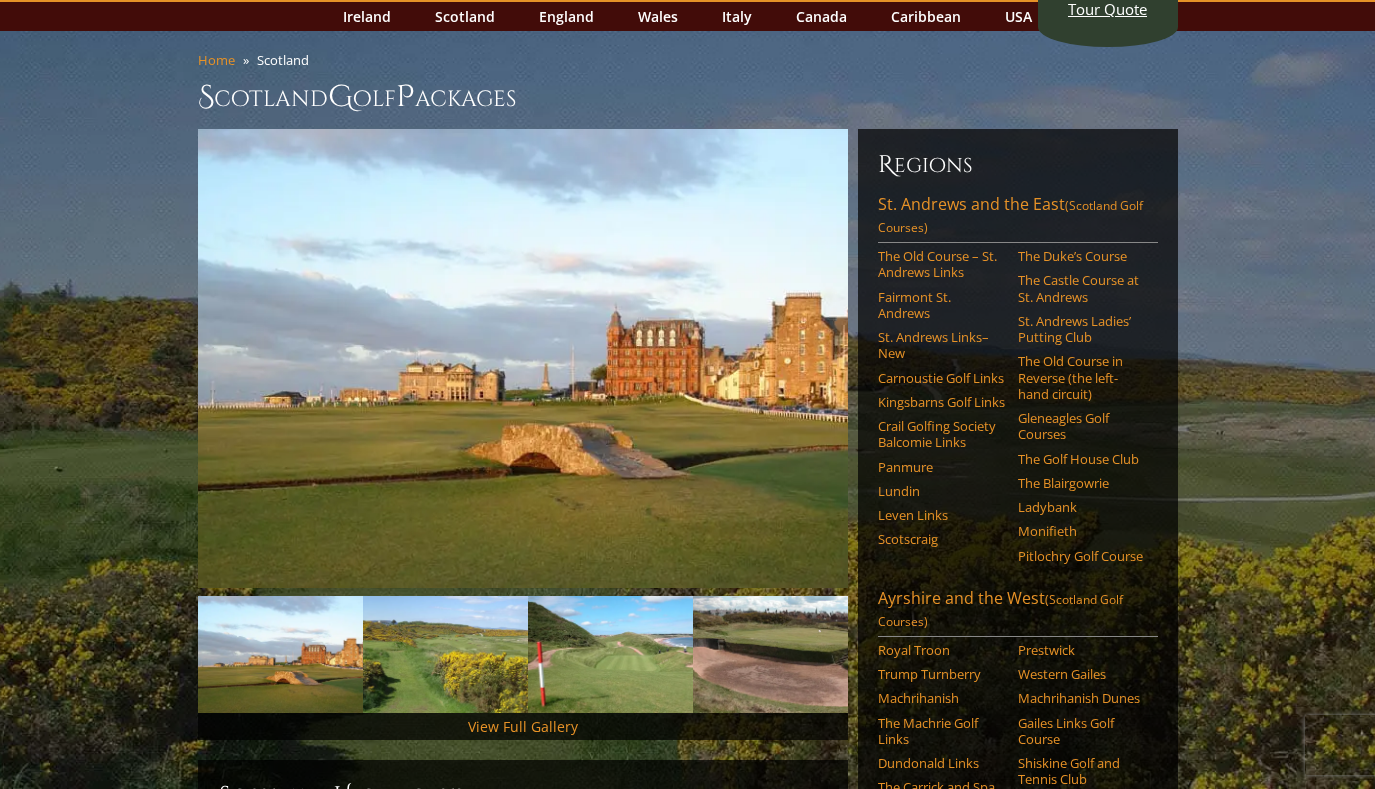 scroll, scrollTop: 96, scrollLeft: 0, axis: vertical 